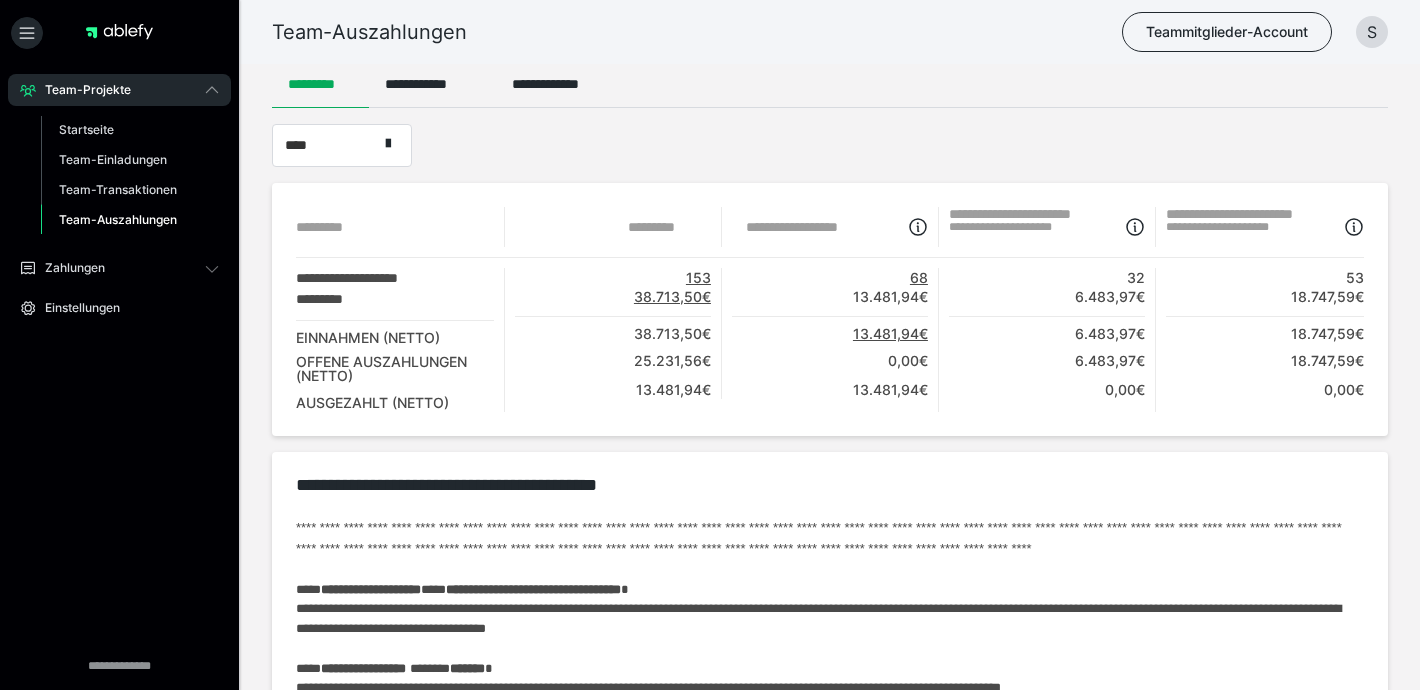scroll, scrollTop: 0, scrollLeft: 0, axis: both 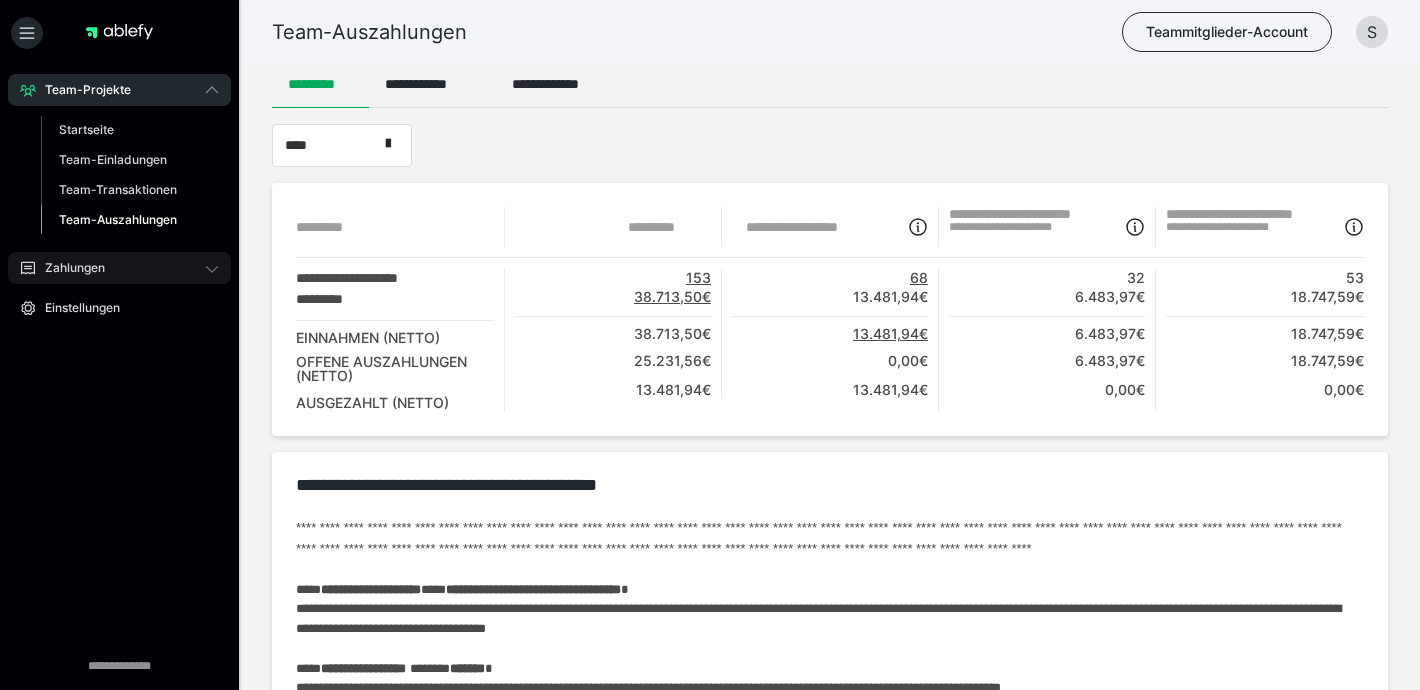click on "Zahlungen" at bounding box center [119, 268] 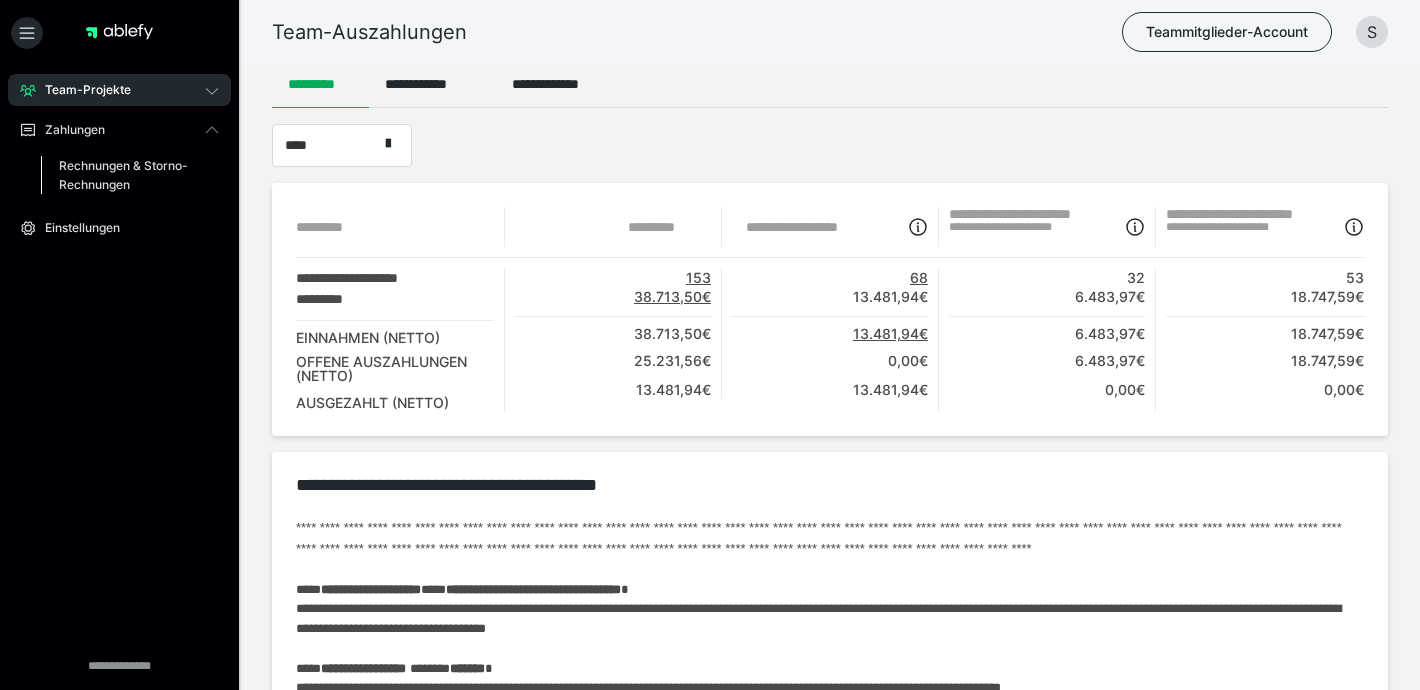 click on "Rechnungen & Storno-Rechnungen" at bounding box center (126, 175) 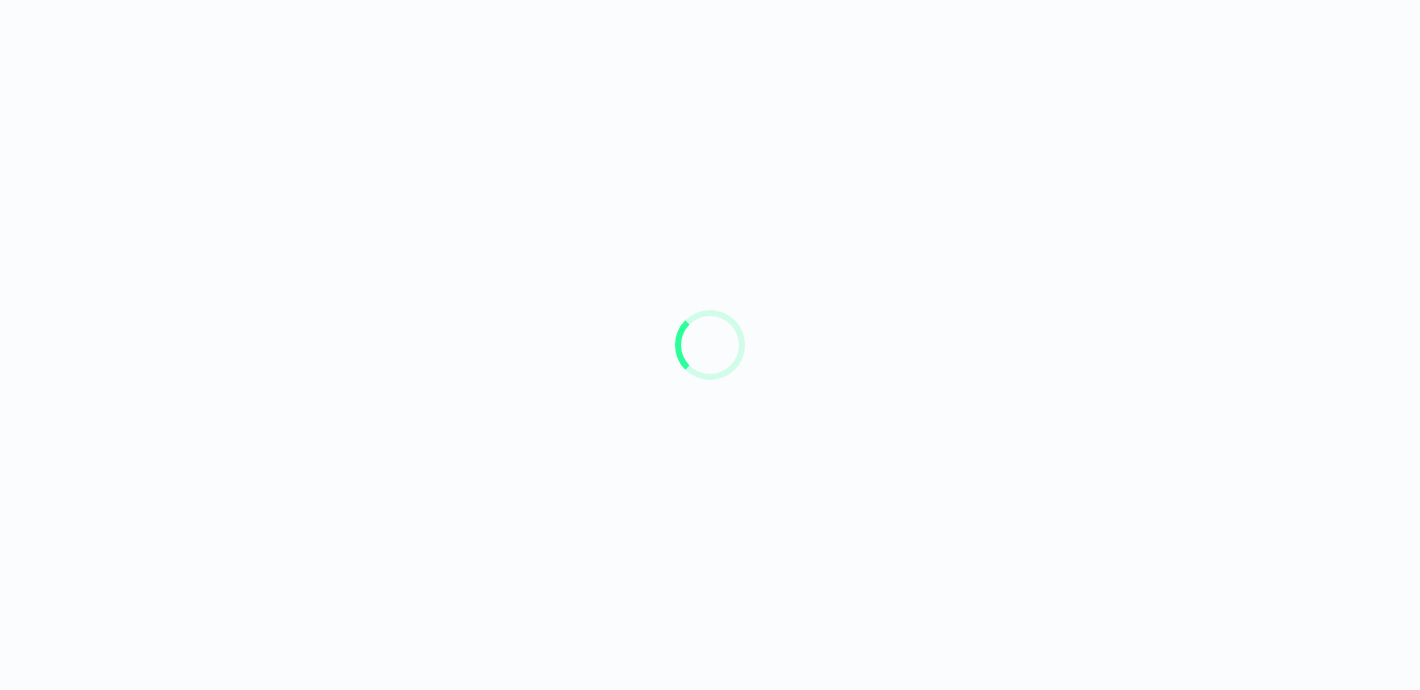 scroll, scrollTop: 0, scrollLeft: 0, axis: both 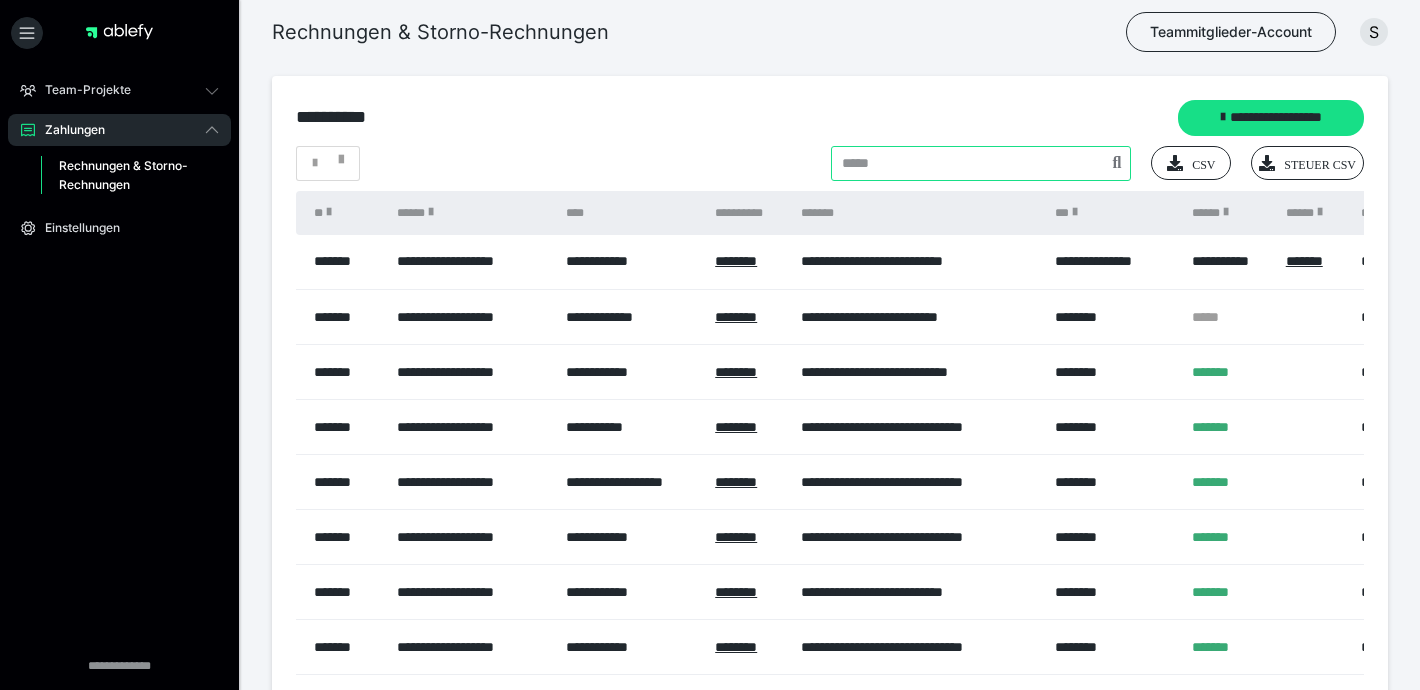 click at bounding box center [981, 163] 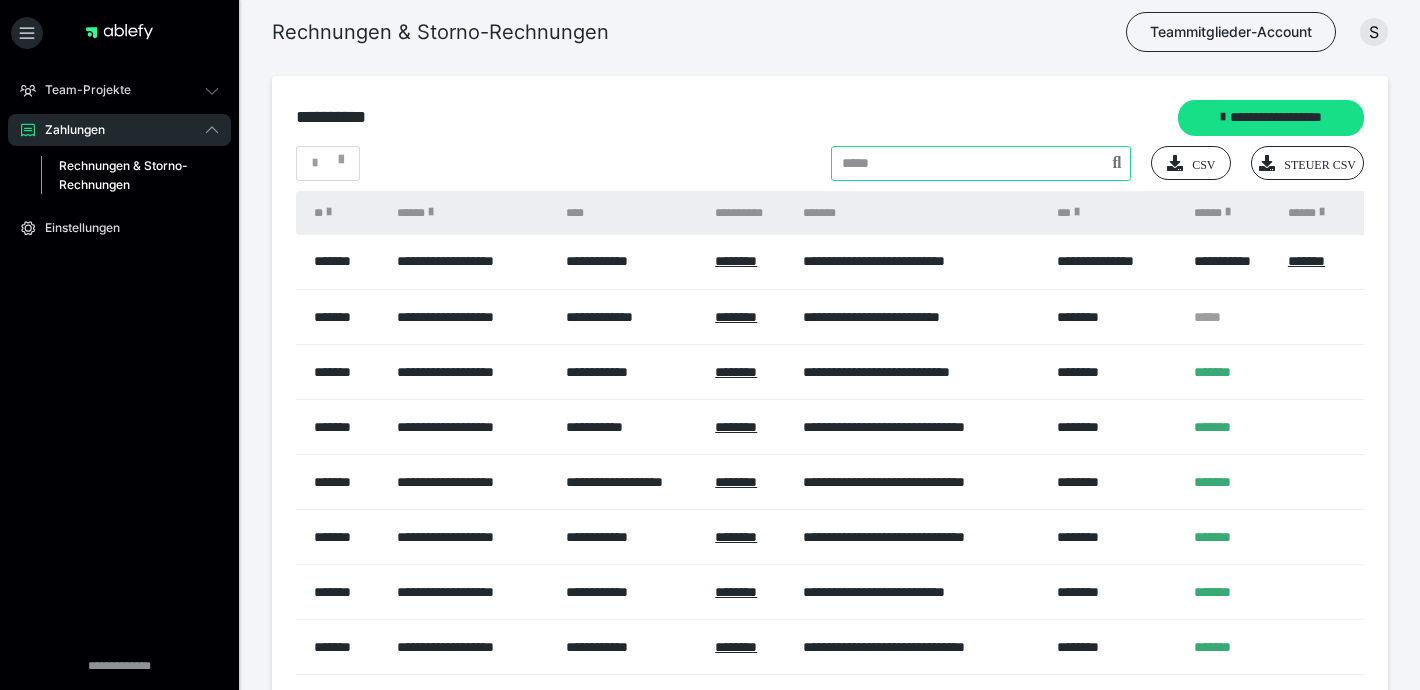 paste on "**********" 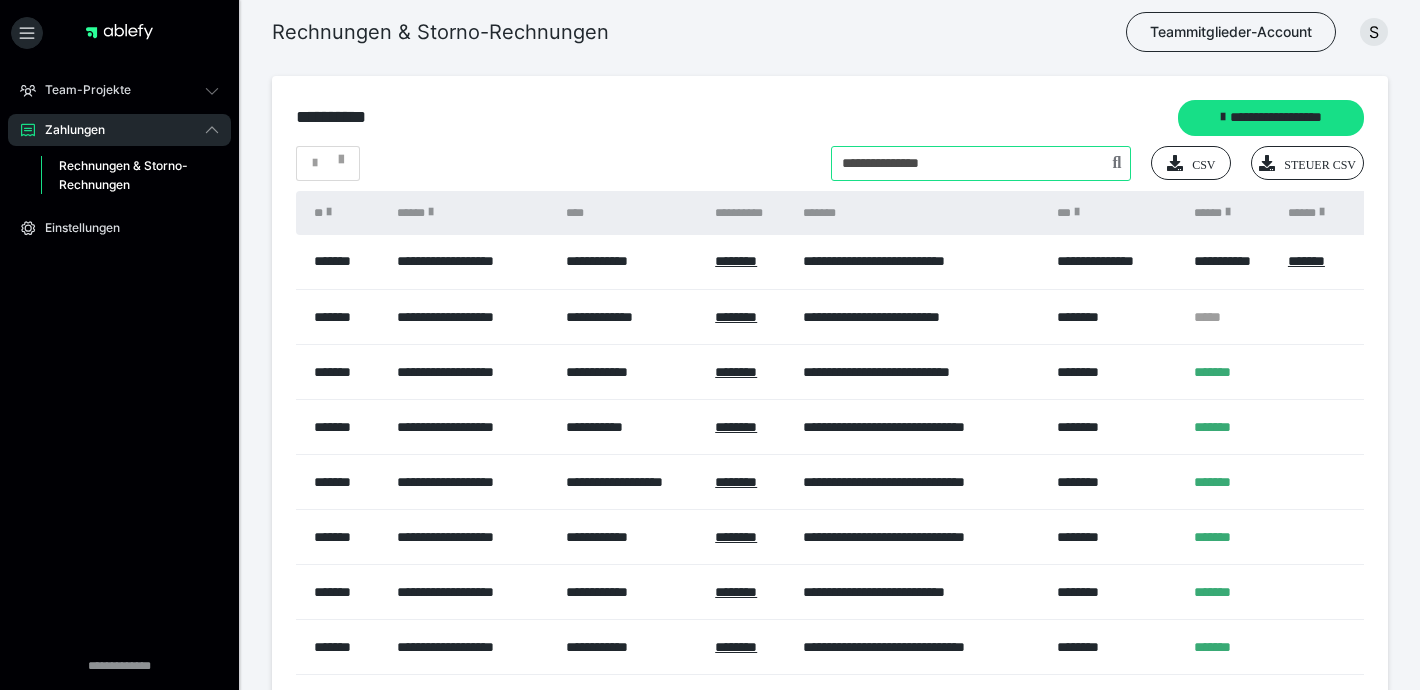 scroll, scrollTop: 0, scrollLeft: 0, axis: both 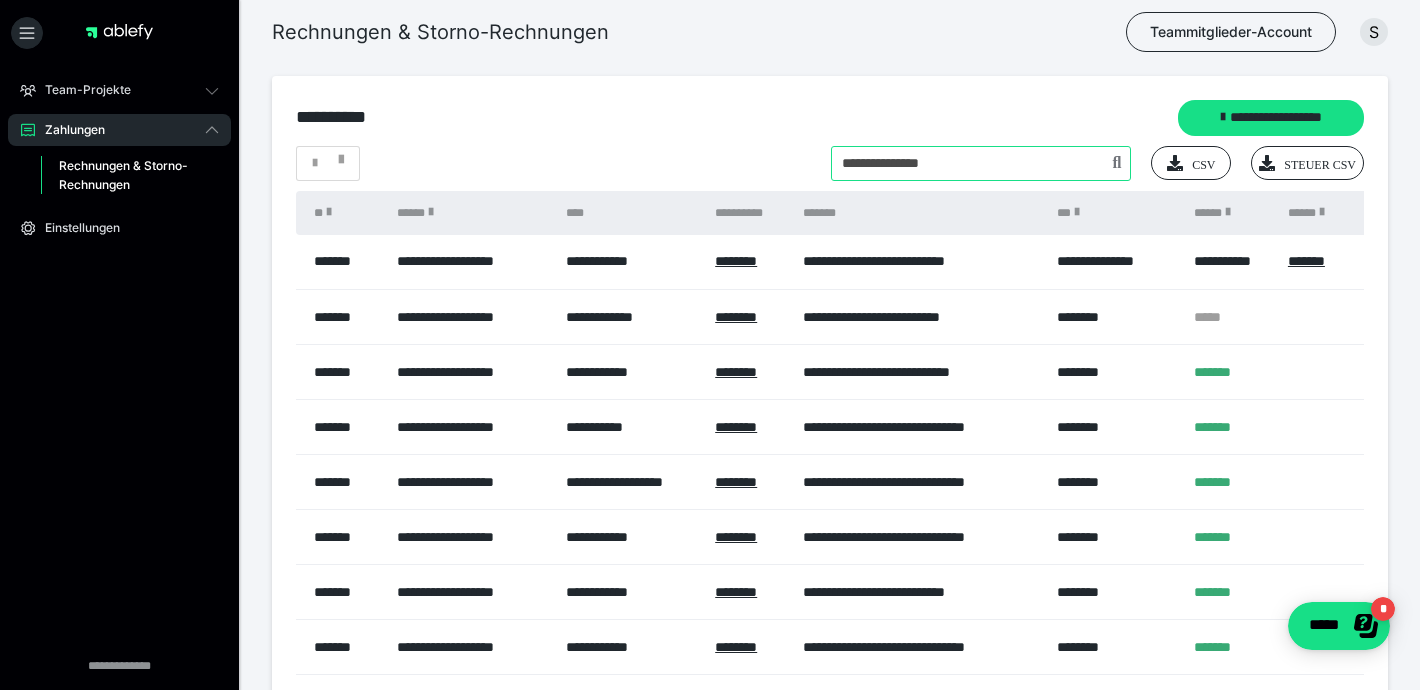 type on "**********" 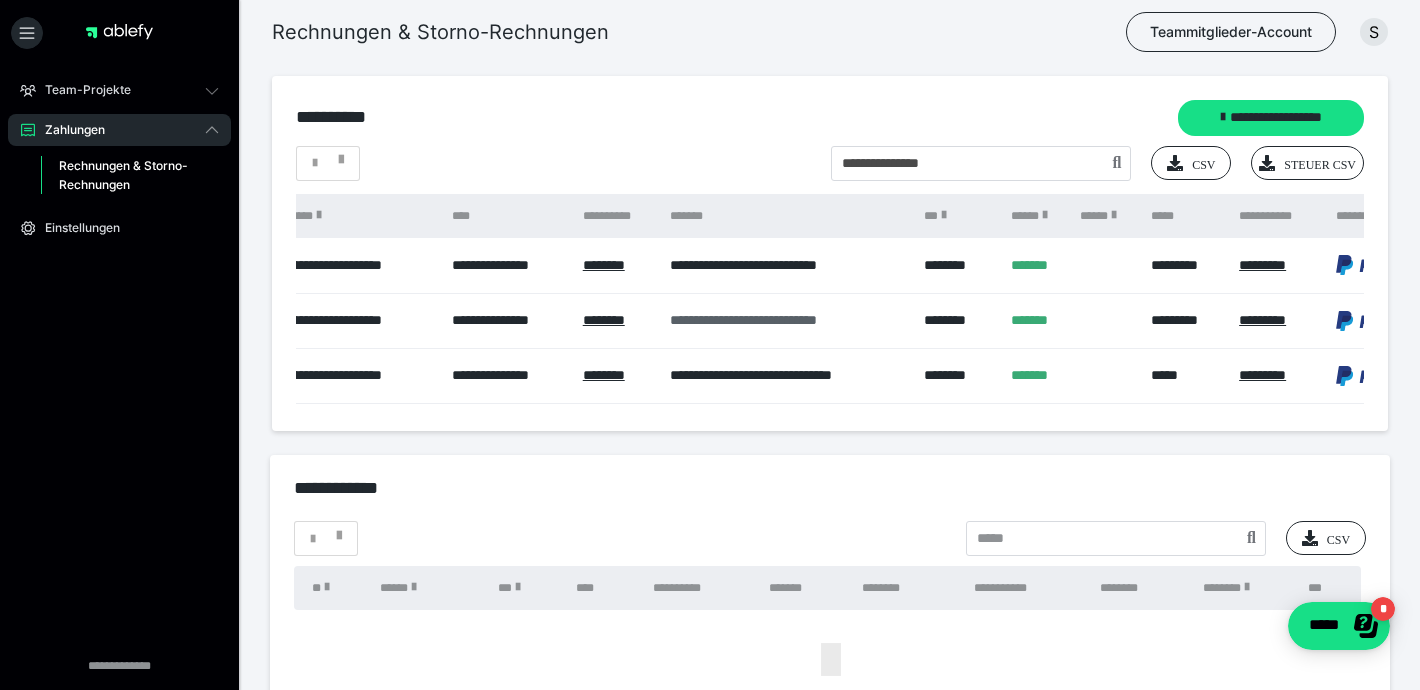 scroll, scrollTop: 0, scrollLeft: 0, axis: both 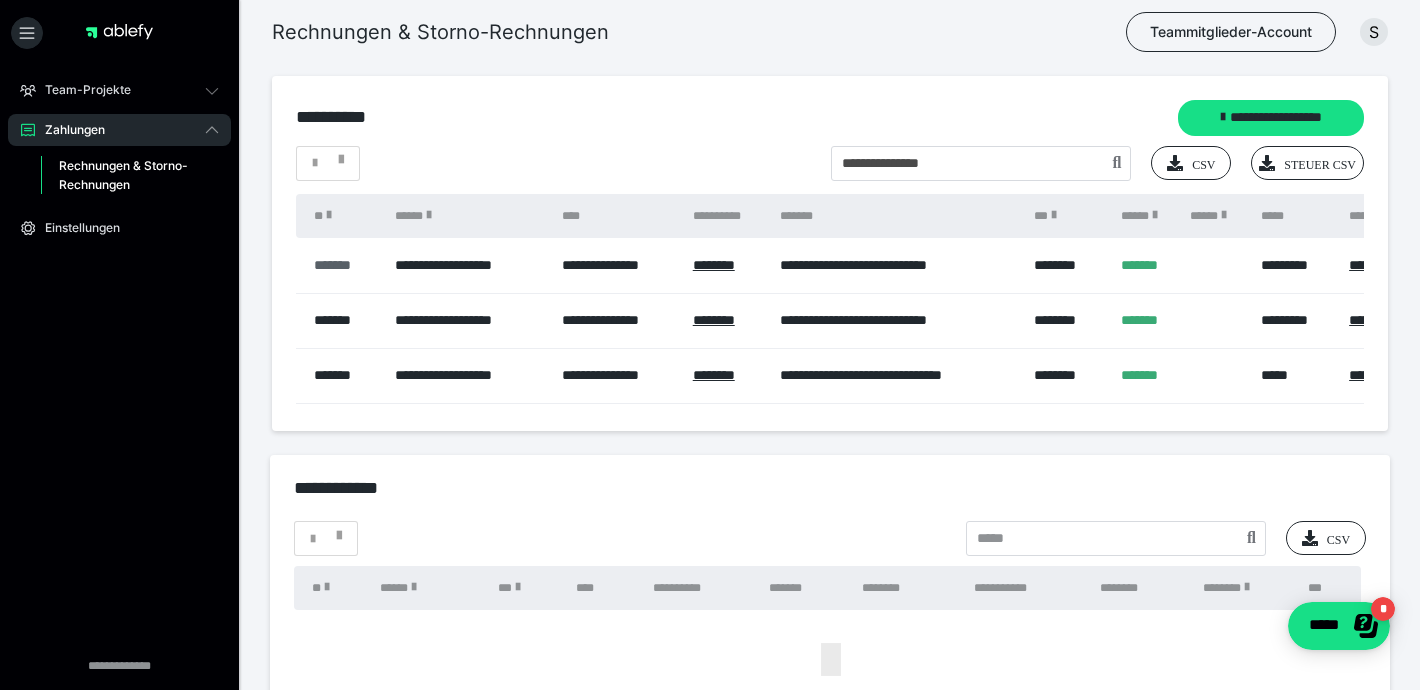 click on "*******" at bounding box center [344, 265] 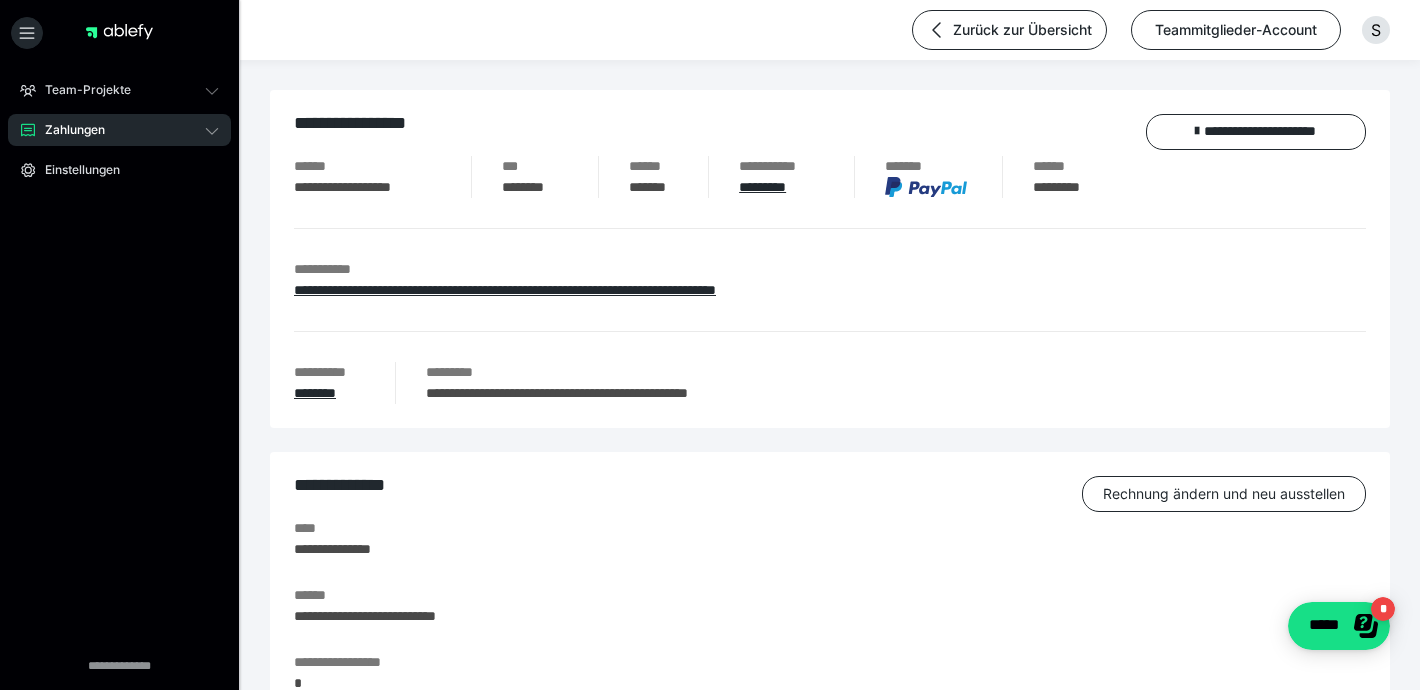 drag, startPoint x: 332, startPoint y: 263, endPoint x: 519, endPoint y: 314, distance: 193.82982 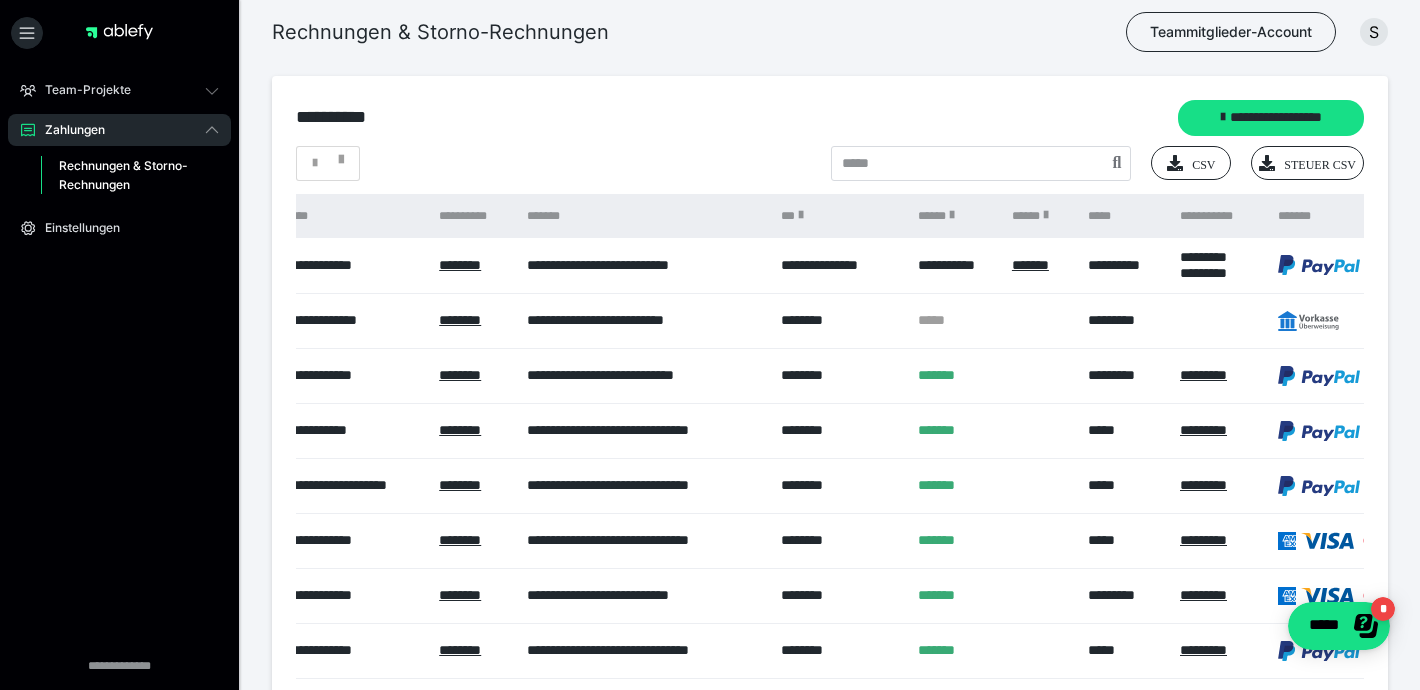 scroll, scrollTop: 0, scrollLeft: 739, axis: horizontal 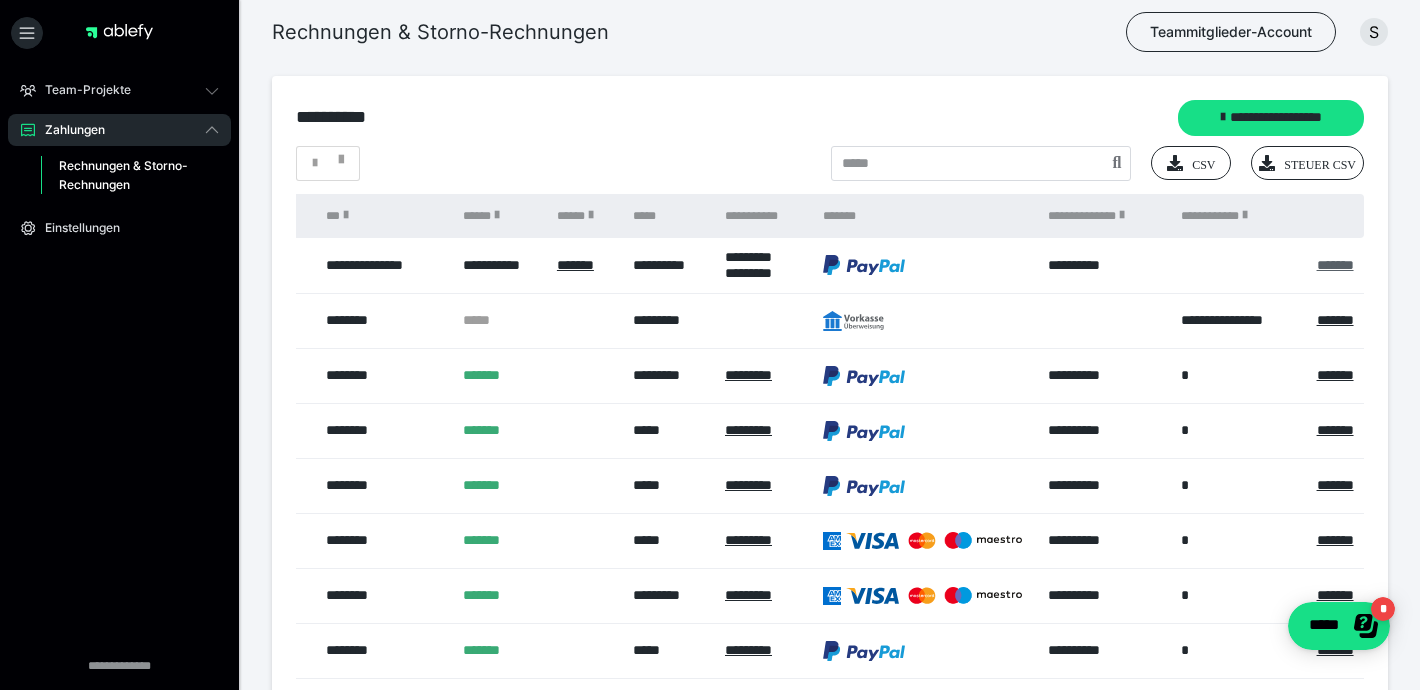 click on "*******" at bounding box center [1335, 265] 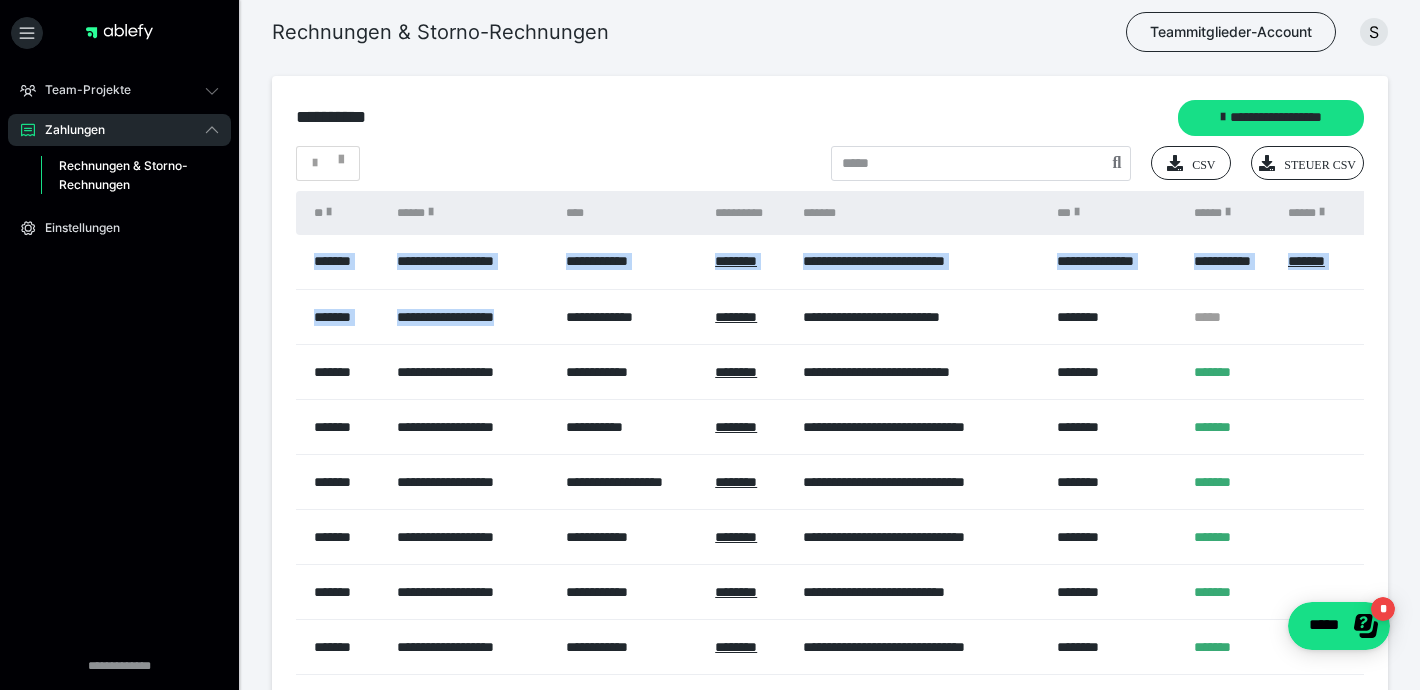 drag, startPoint x: 304, startPoint y: 247, endPoint x: 495, endPoint y: 332, distance: 209.0598 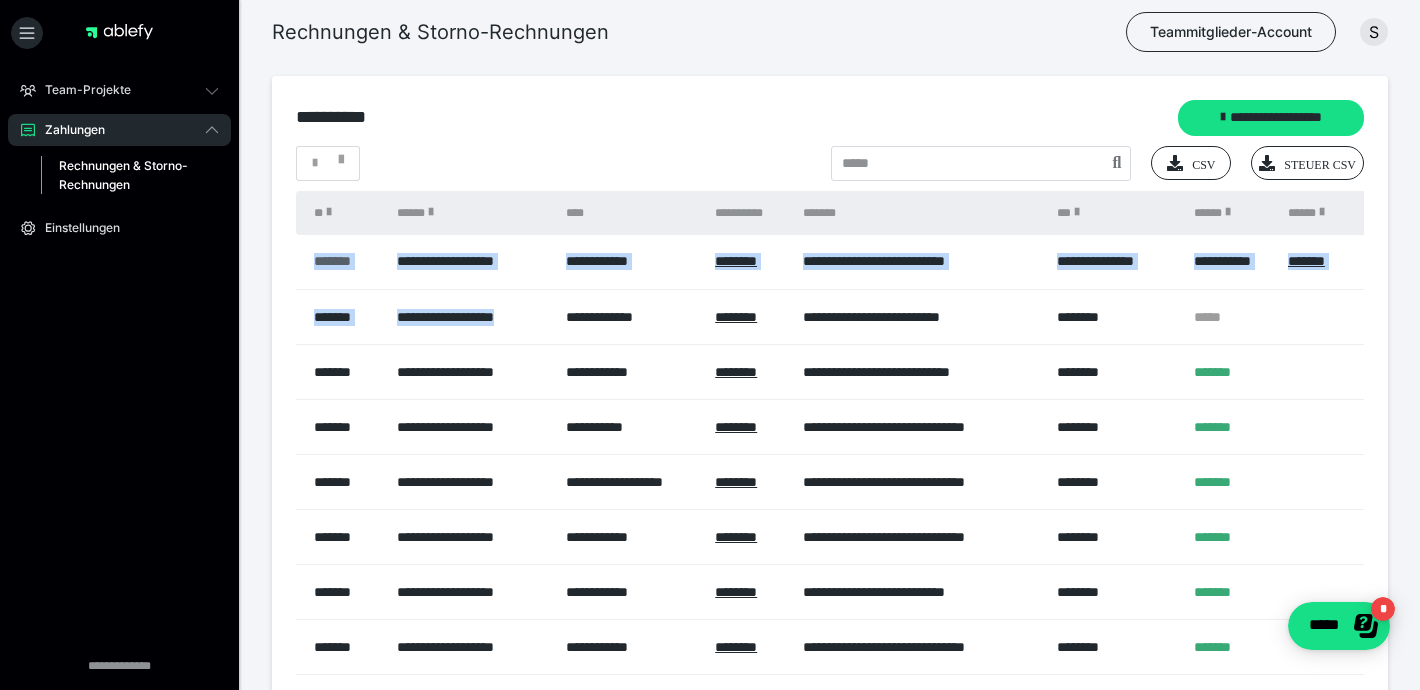 click on "*******" at bounding box center (345, 261) 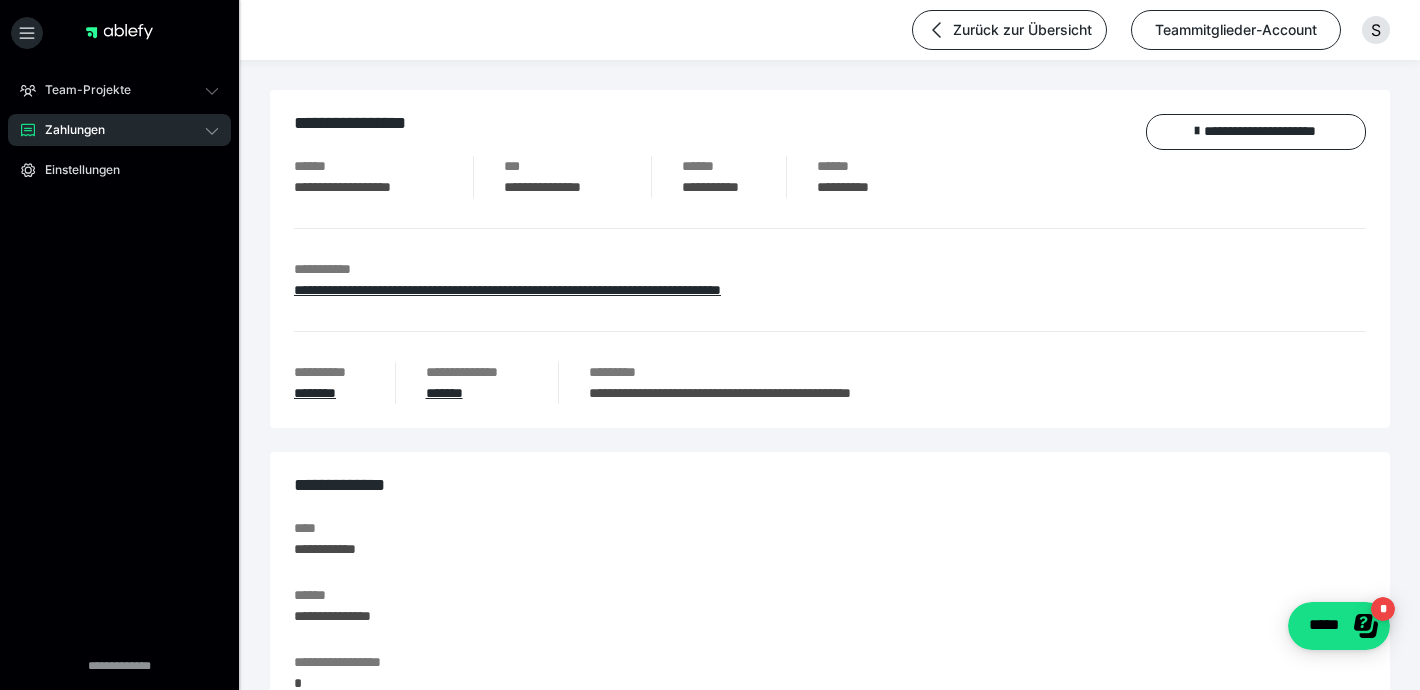 drag, startPoint x: 325, startPoint y: 266, endPoint x: 665, endPoint y: 349, distance: 349.98428 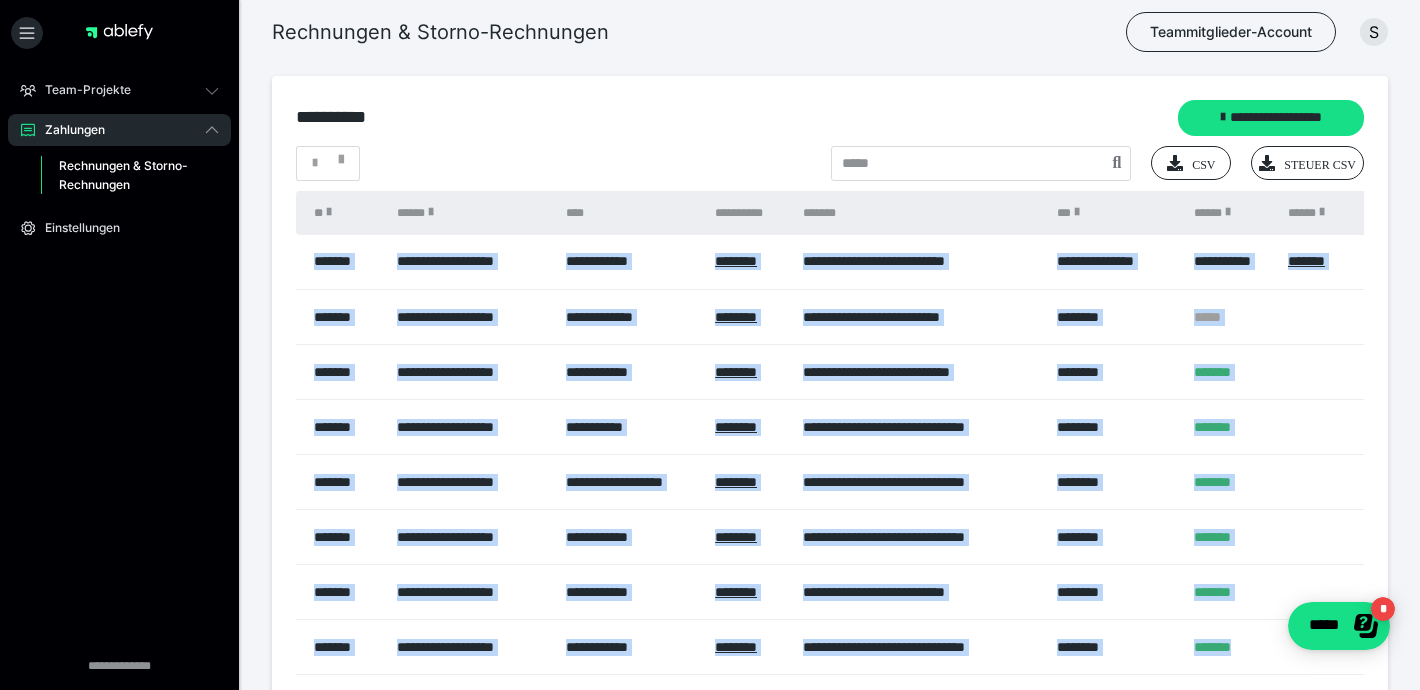 drag, startPoint x: 298, startPoint y: 249, endPoint x: 1264, endPoint y: 649, distance: 1045.541 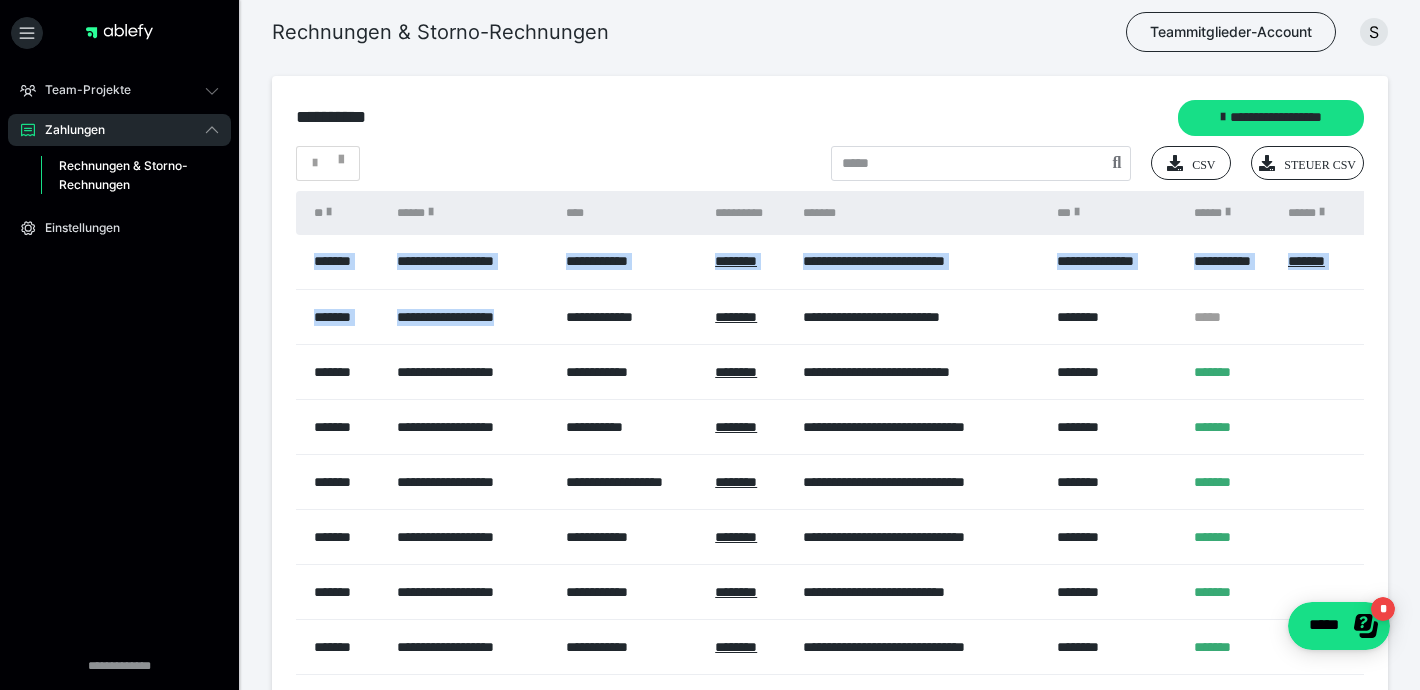 drag, startPoint x: 304, startPoint y: 264, endPoint x: 523, endPoint y: 351, distance: 235.64804 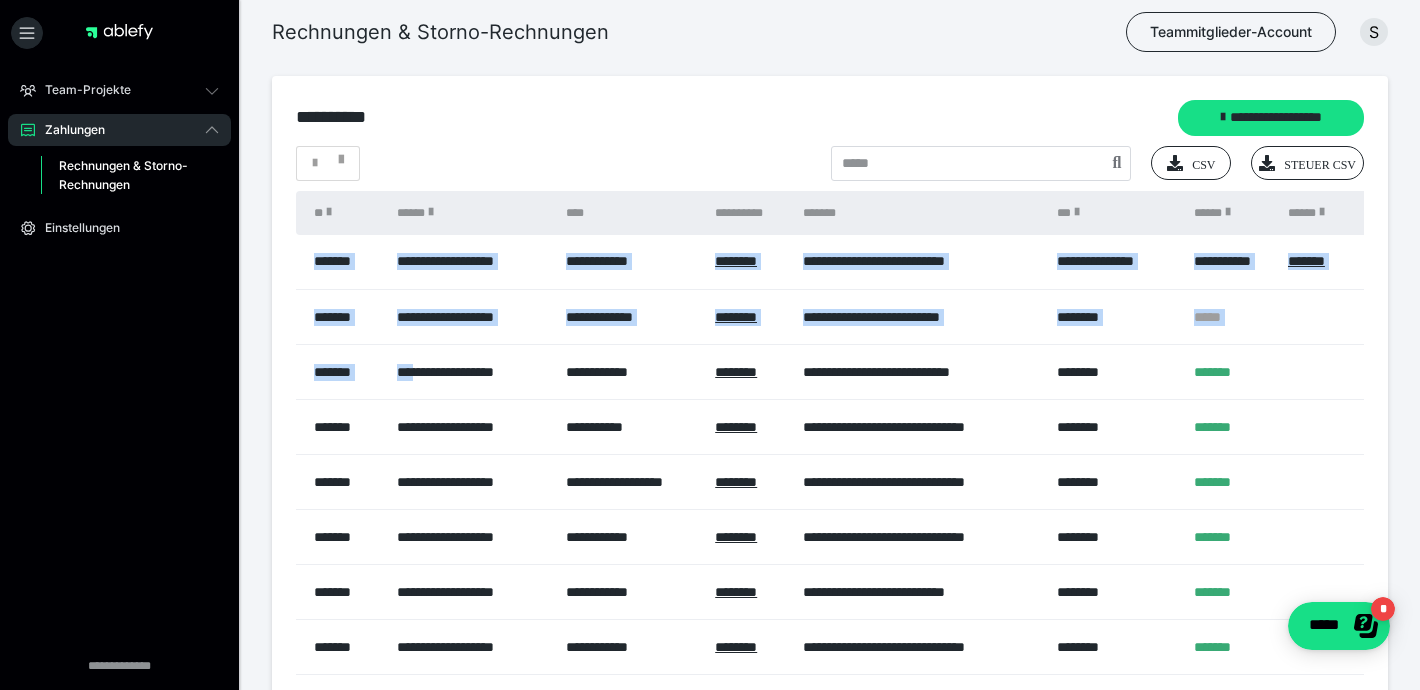 click on "**********" at bounding box center [471, 372] 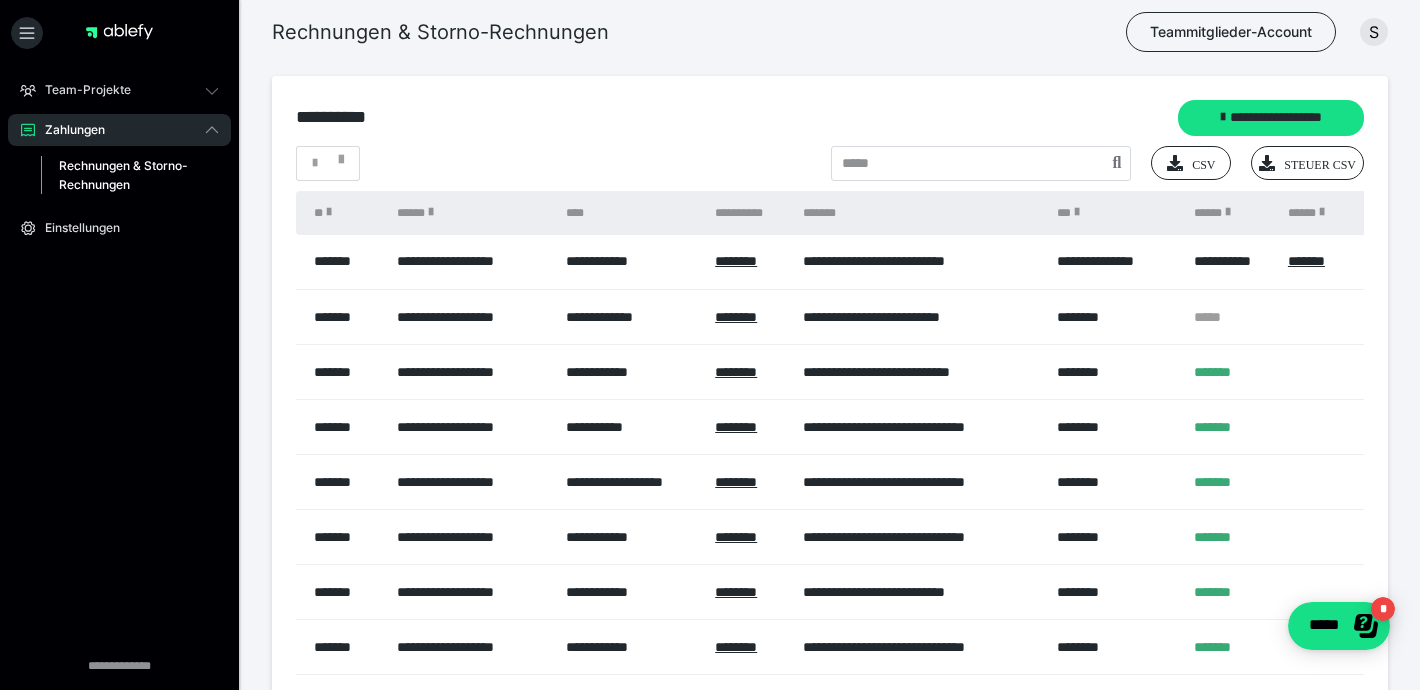 click on "**********" at bounding box center [471, 317] 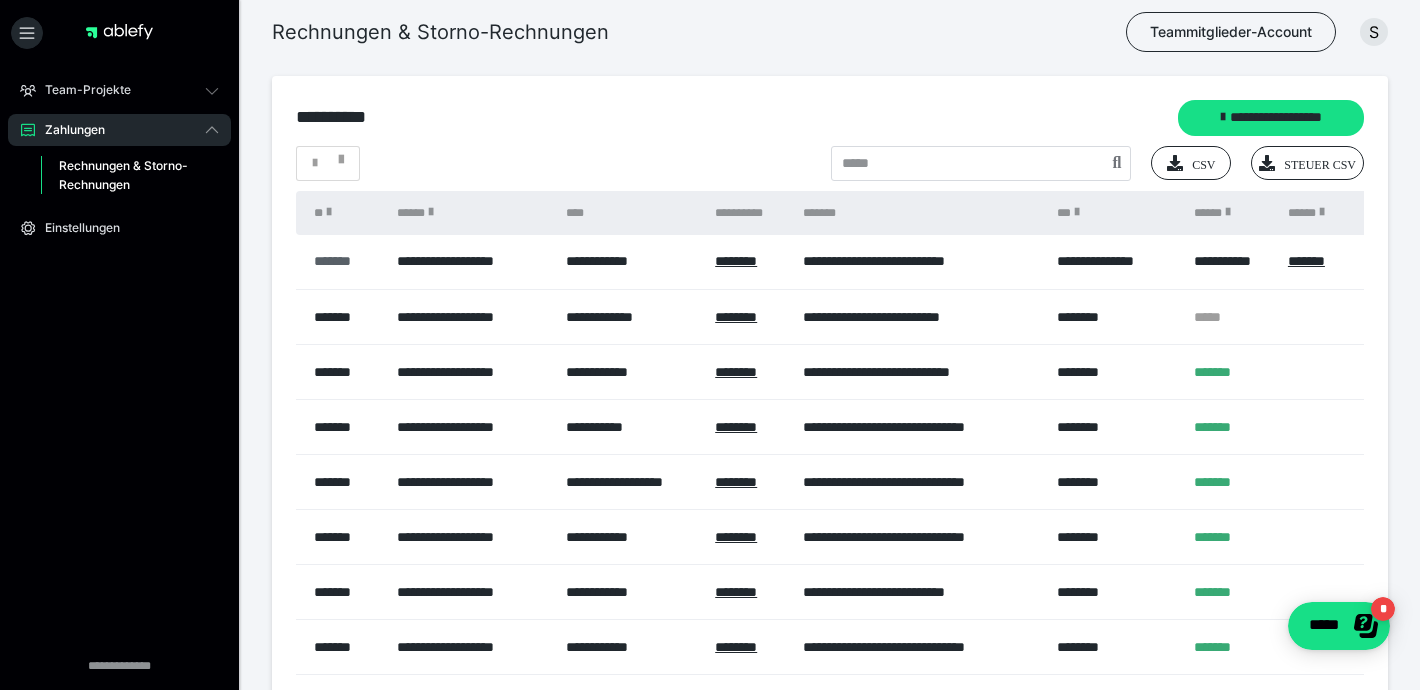 click on "*******" at bounding box center (345, 261) 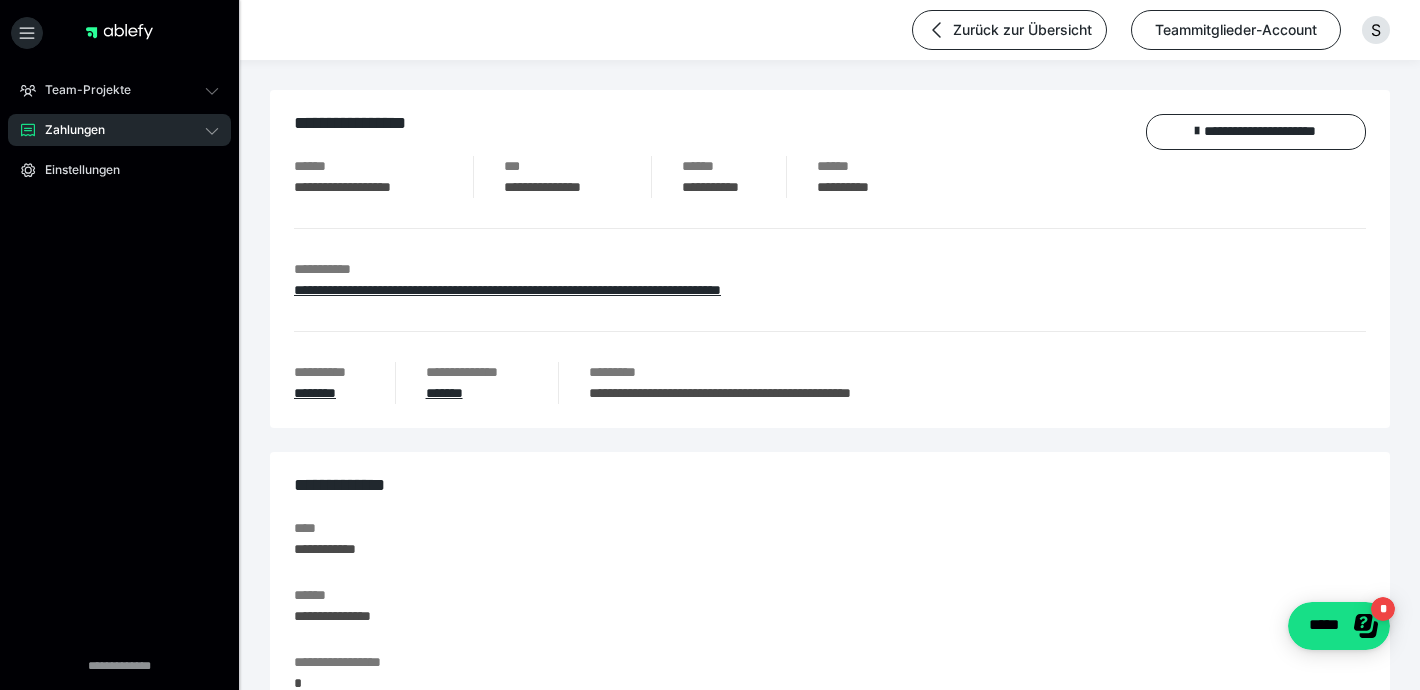 drag, startPoint x: 315, startPoint y: 259, endPoint x: 406, endPoint y: 278, distance: 92.96236 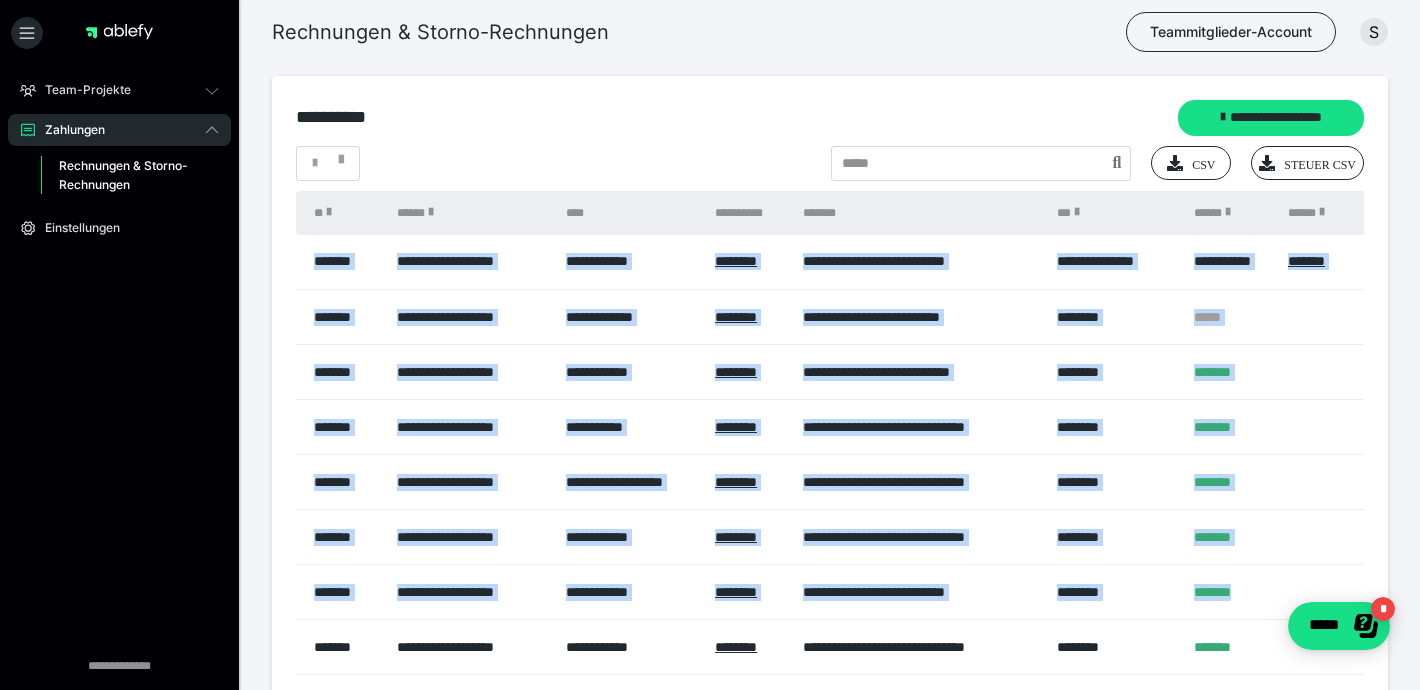drag, startPoint x: 306, startPoint y: 254, endPoint x: 1273, endPoint y: 609, distance: 1030.1039 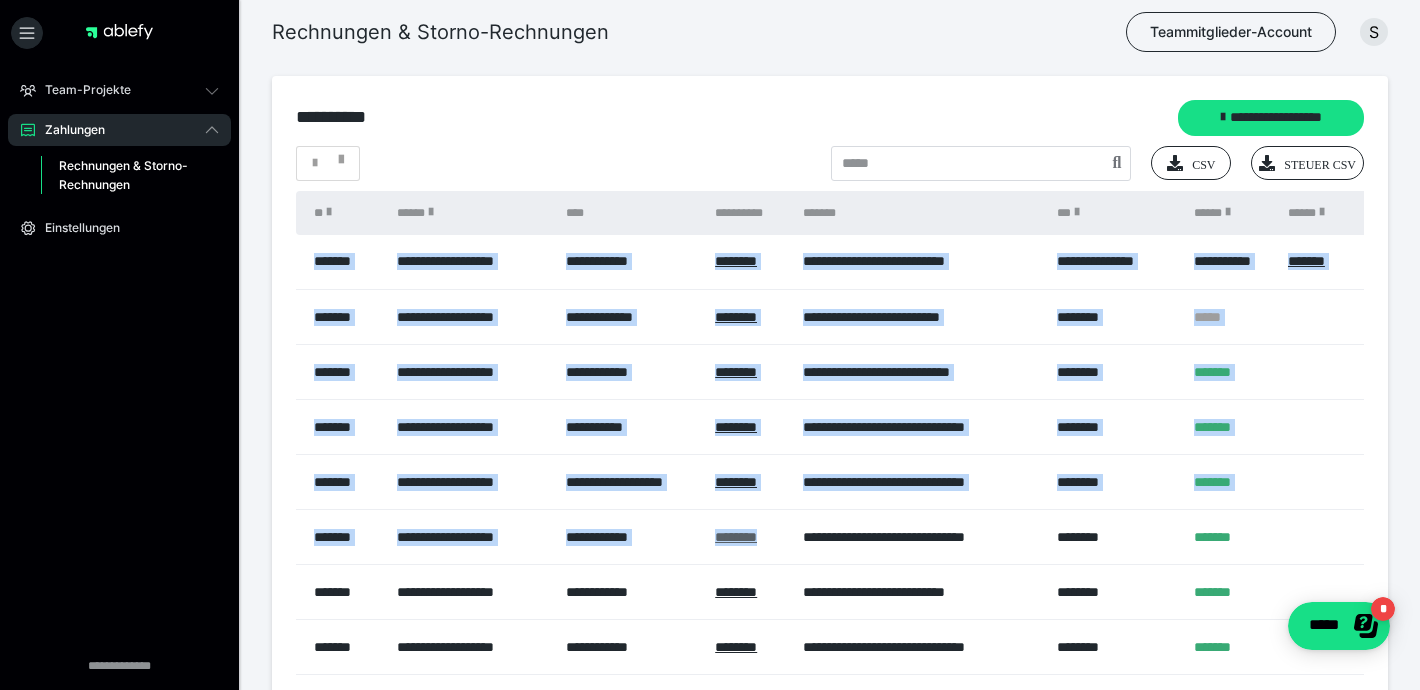 drag, startPoint x: 312, startPoint y: 255, endPoint x: 732, endPoint y: 535, distance: 504.7772 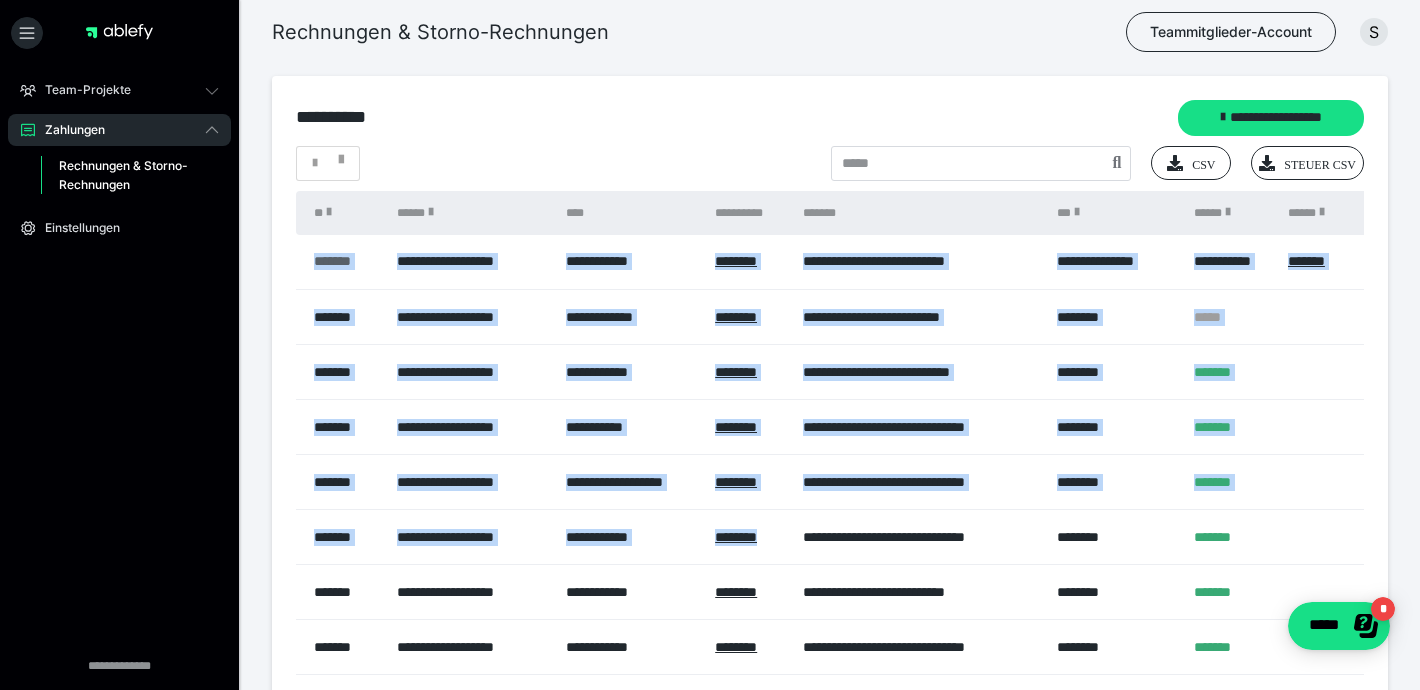 click on "*******" at bounding box center (345, 261) 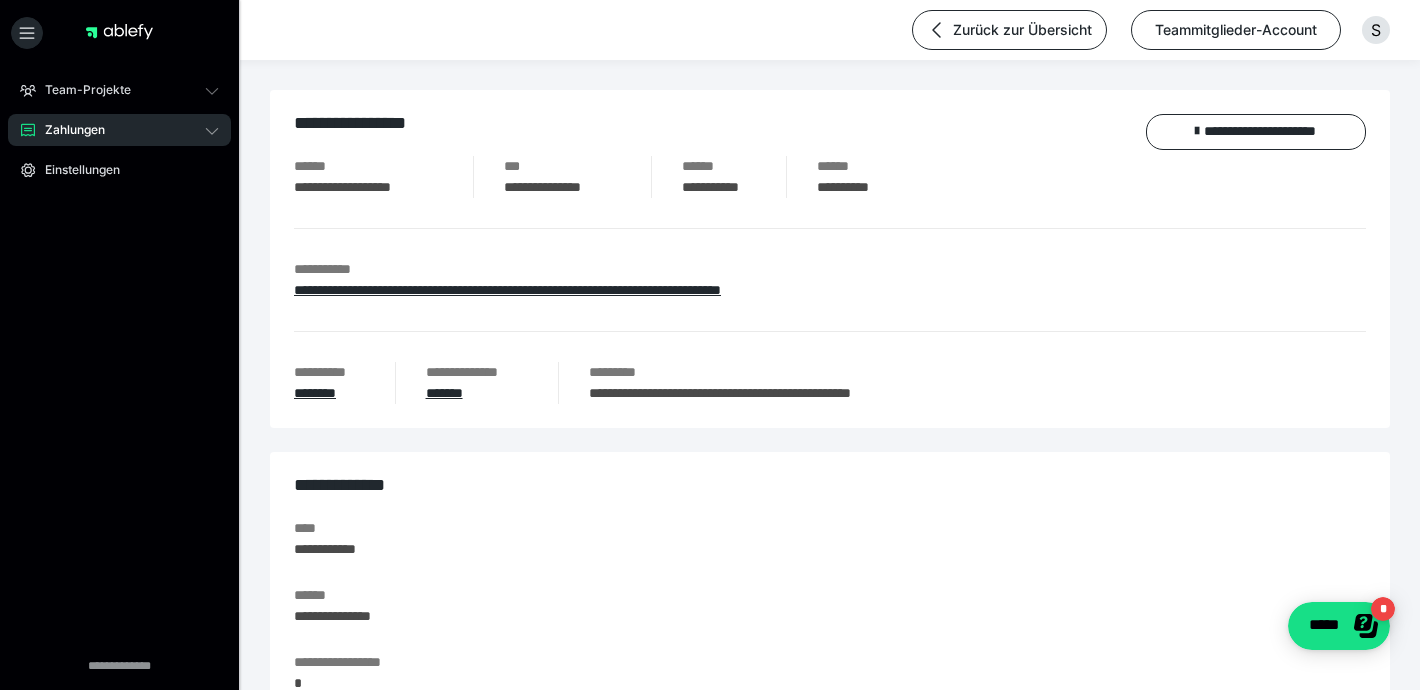 drag, startPoint x: 316, startPoint y: 259, endPoint x: 434, endPoint y: 367, distance: 159.9625 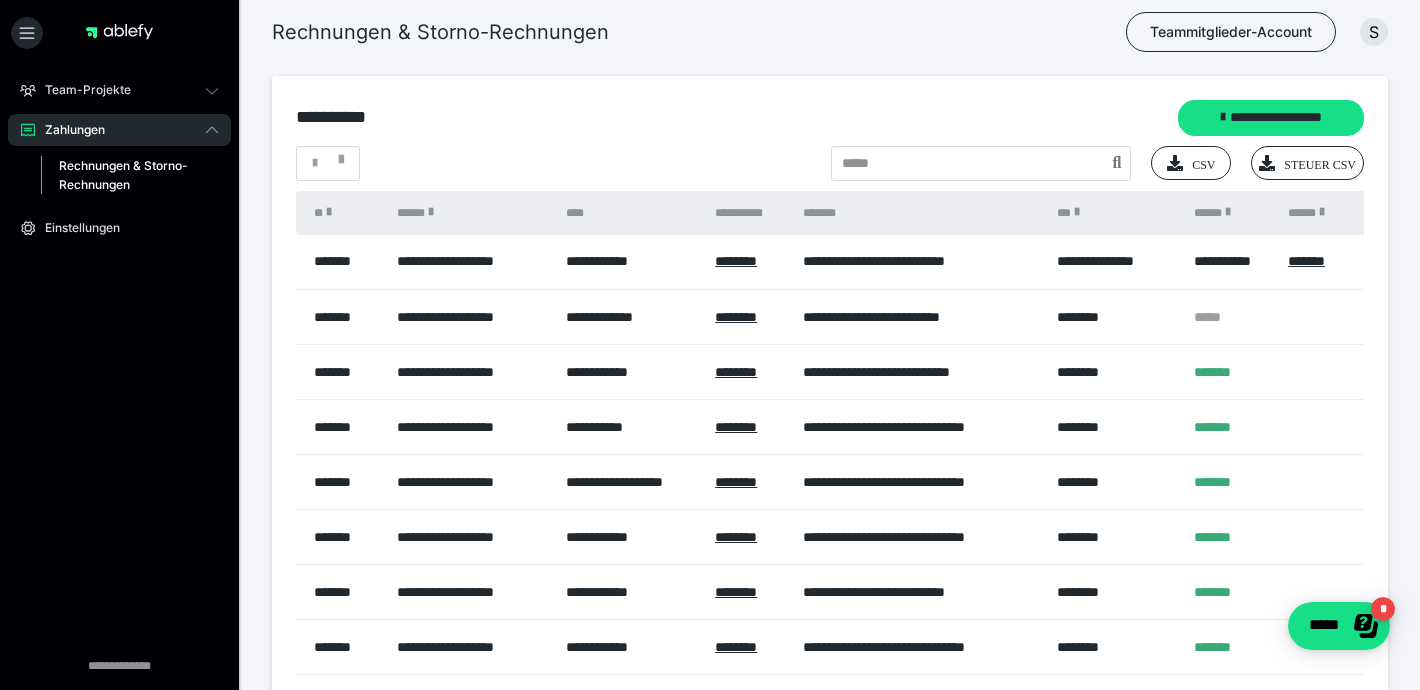 drag, startPoint x: 313, startPoint y: 256, endPoint x: 638, endPoint y: 456, distance: 381.60843 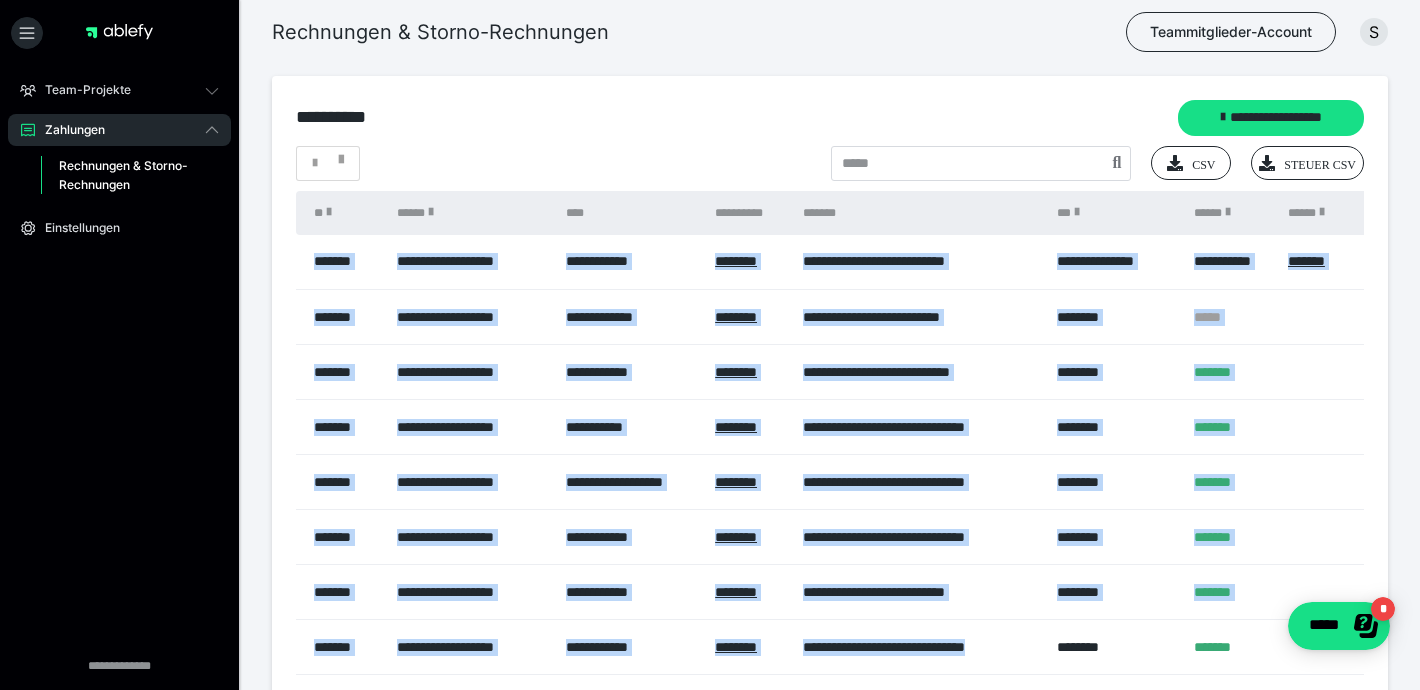 drag, startPoint x: 304, startPoint y: 258, endPoint x: 1041, endPoint y: 649, distance: 834.2961 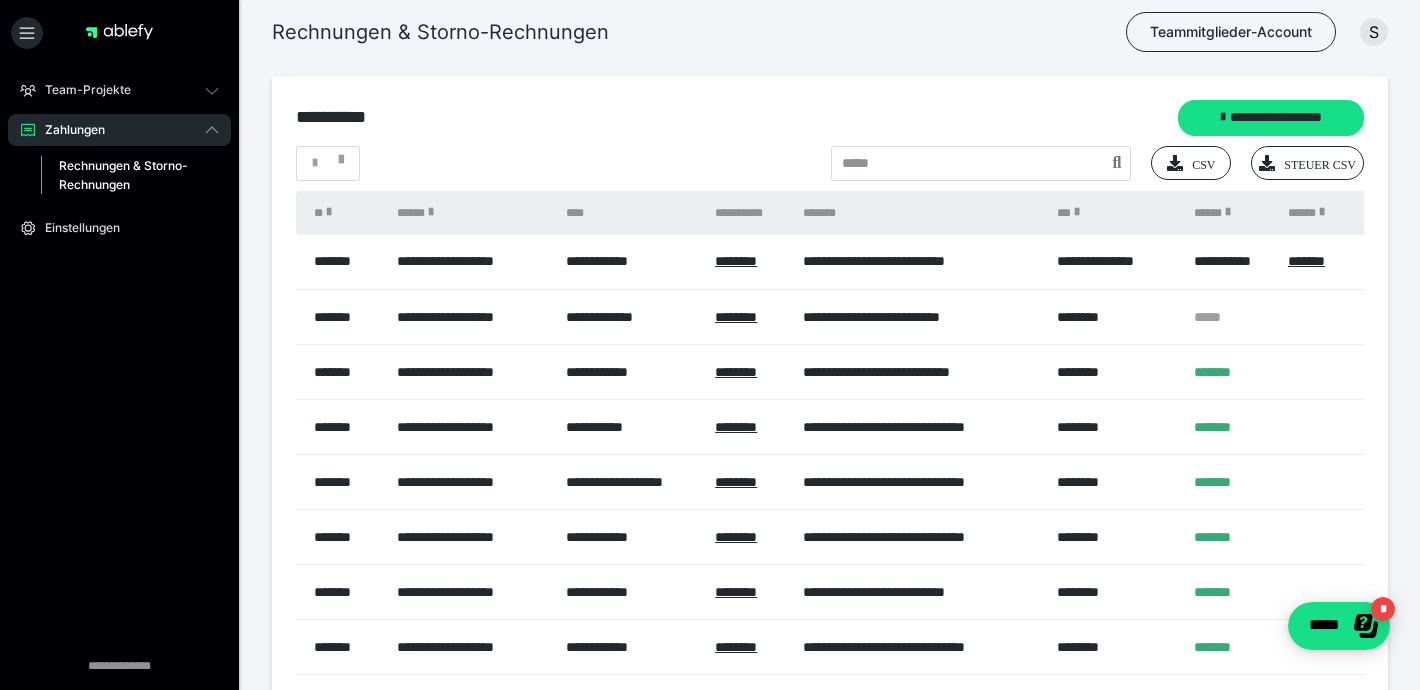 click on "**********" at bounding box center (830, 472) 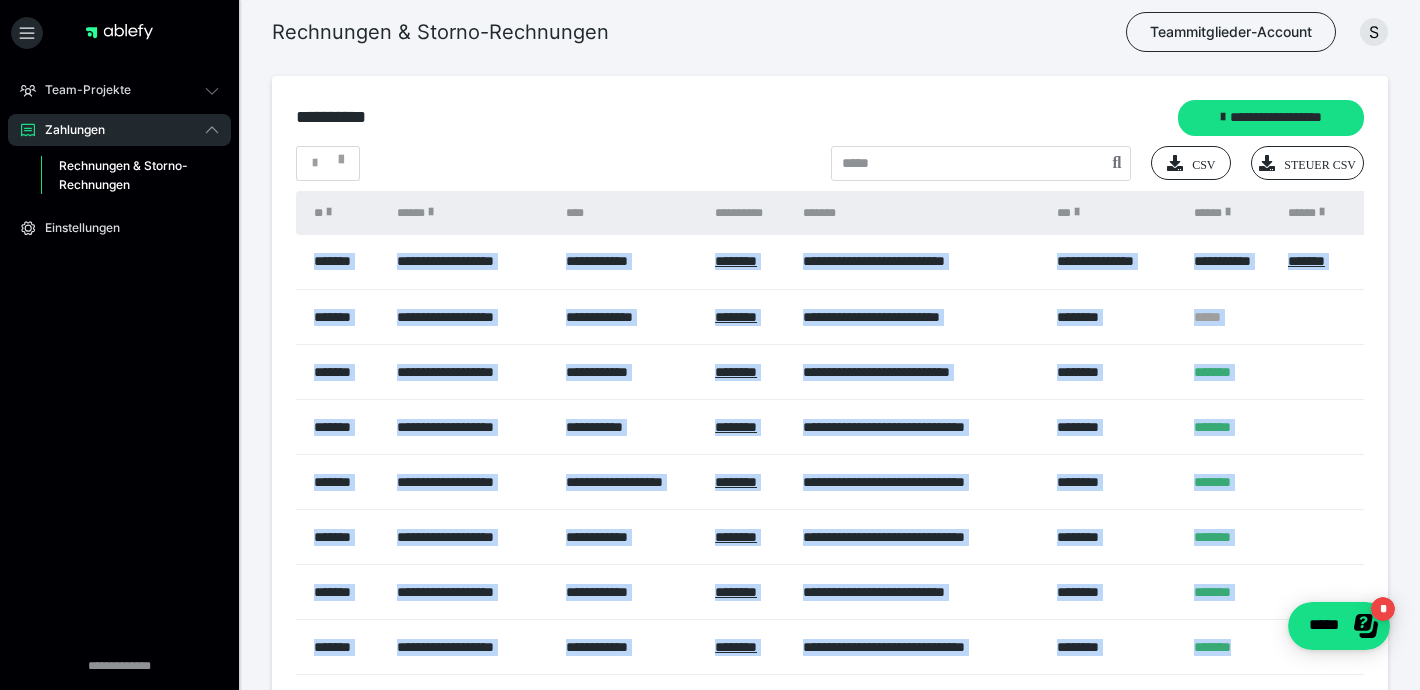 drag, startPoint x: 287, startPoint y: 240, endPoint x: 1236, endPoint y: 640, distance: 1029.8549 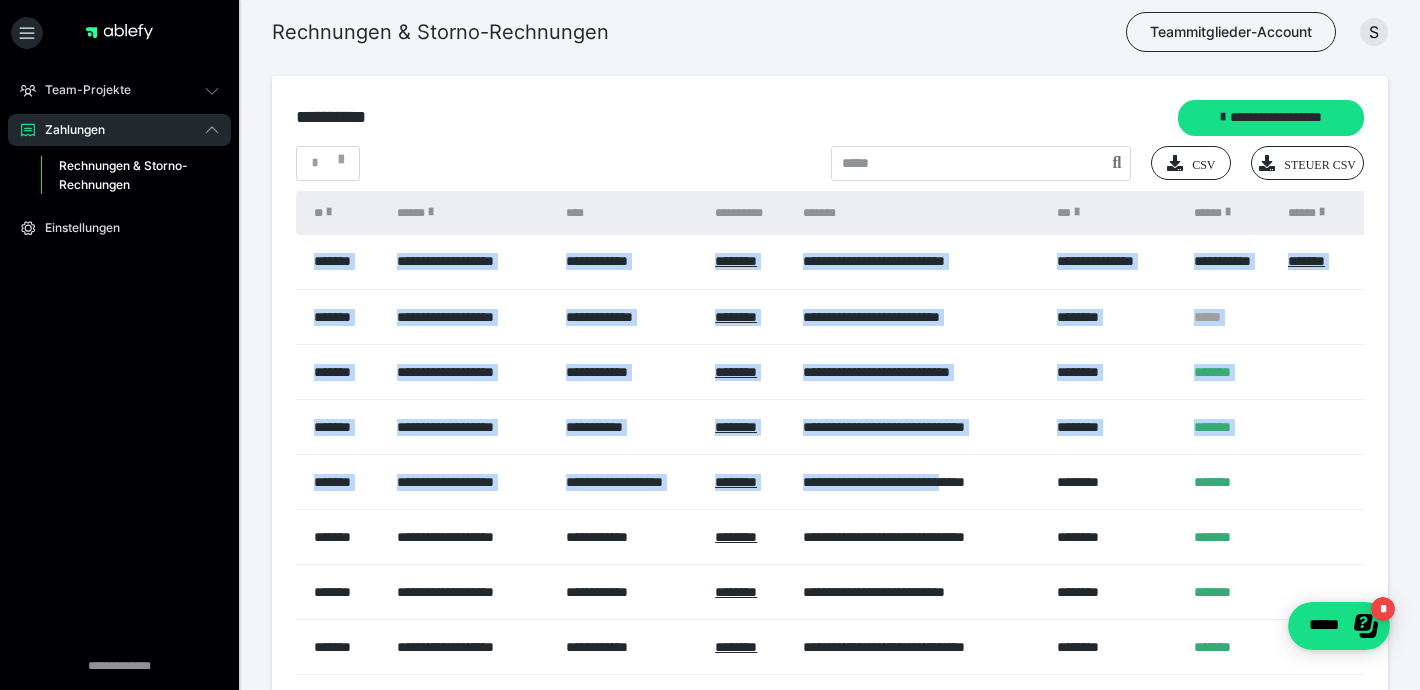 drag, startPoint x: 302, startPoint y: 251, endPoint x: 945, endPoint y: 501, distance: 689.89056 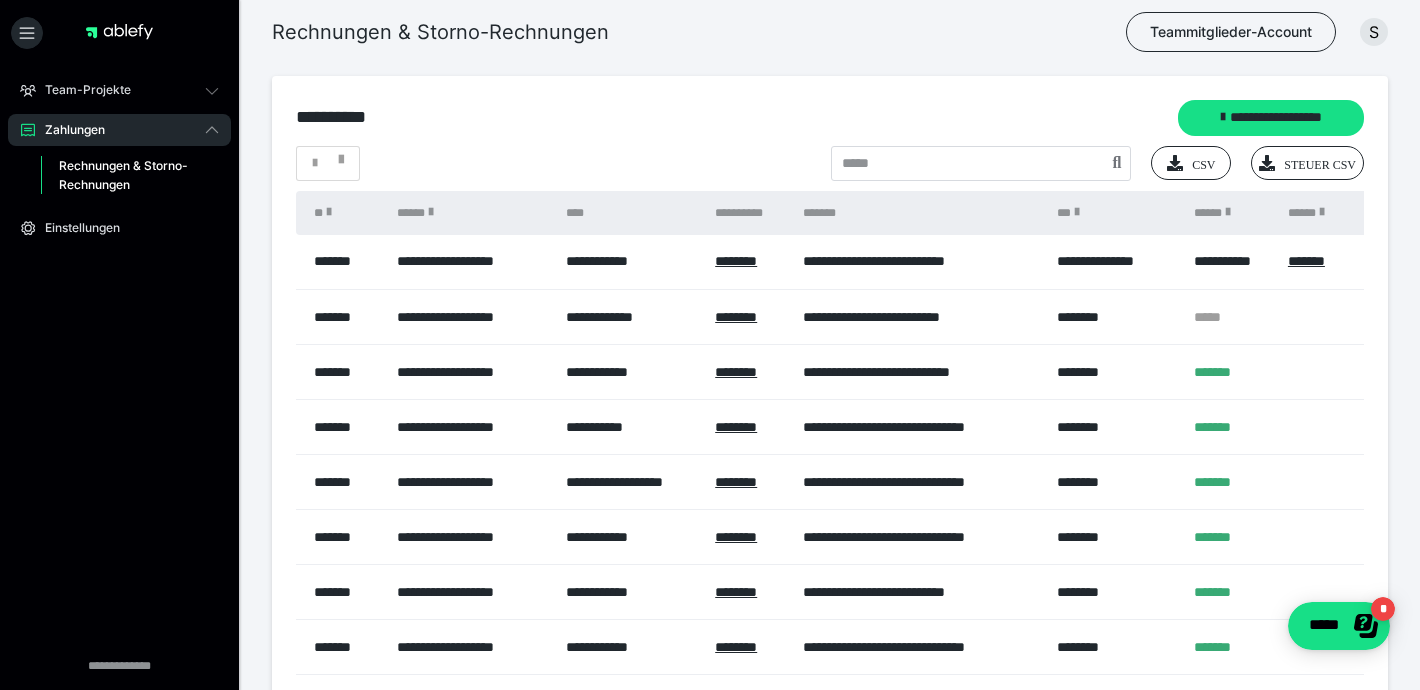 click on "**********" at bounding box center [630, 317] 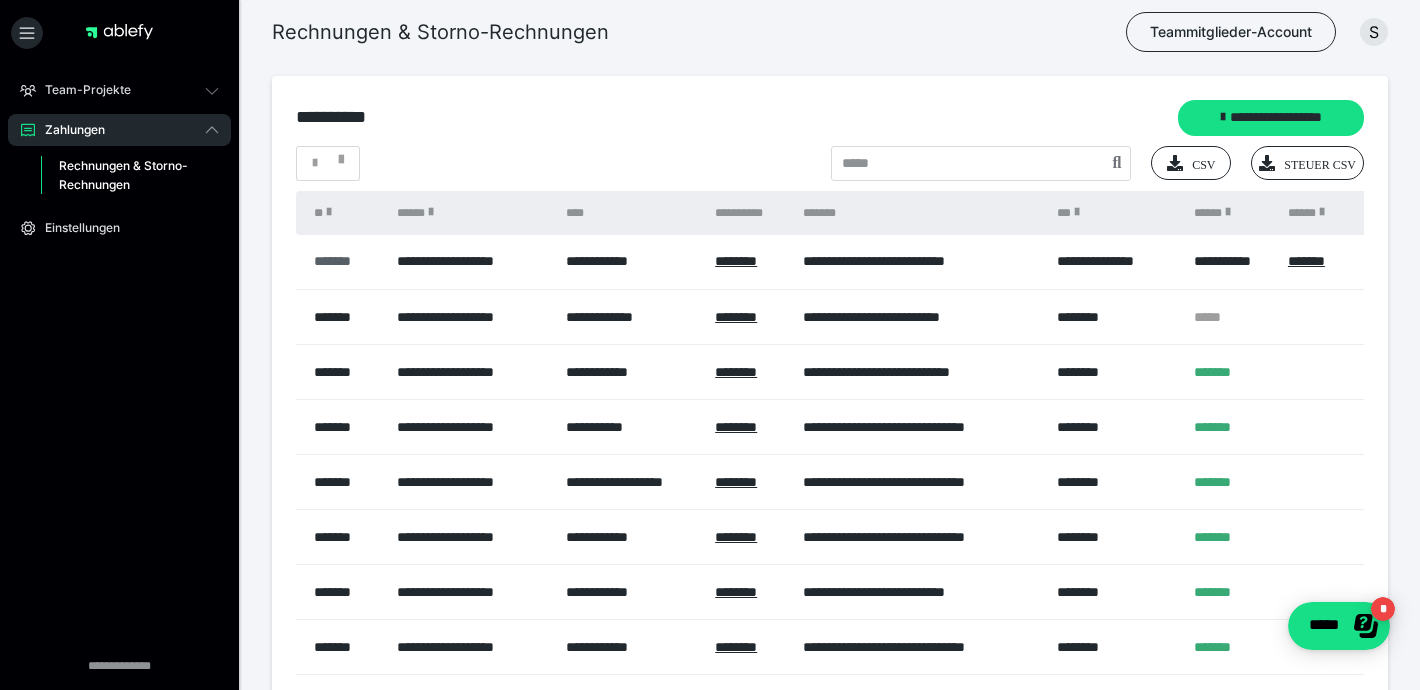 click on "*******" at bounding box center [345, 261] 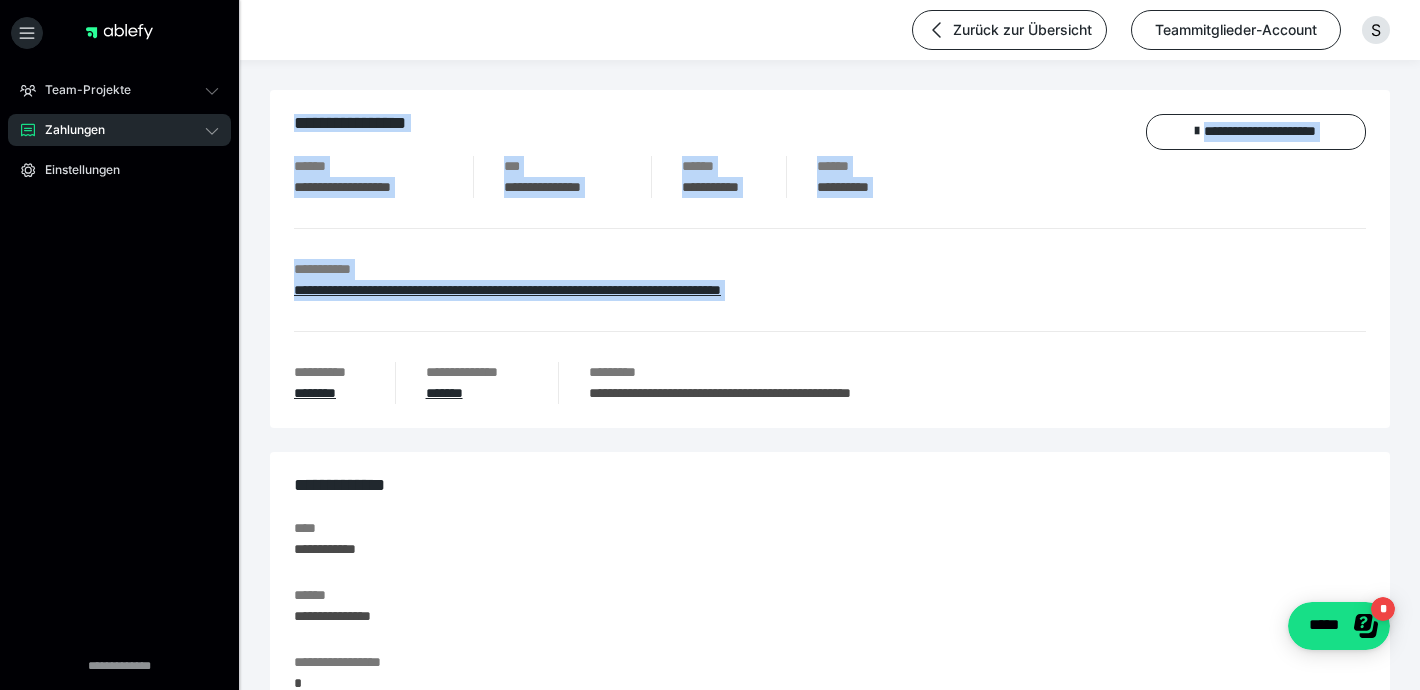 drag, startPoint x: 333, startPoint y: 253, endPoint x: 439, endPoint y: 305, distance: 118.06778 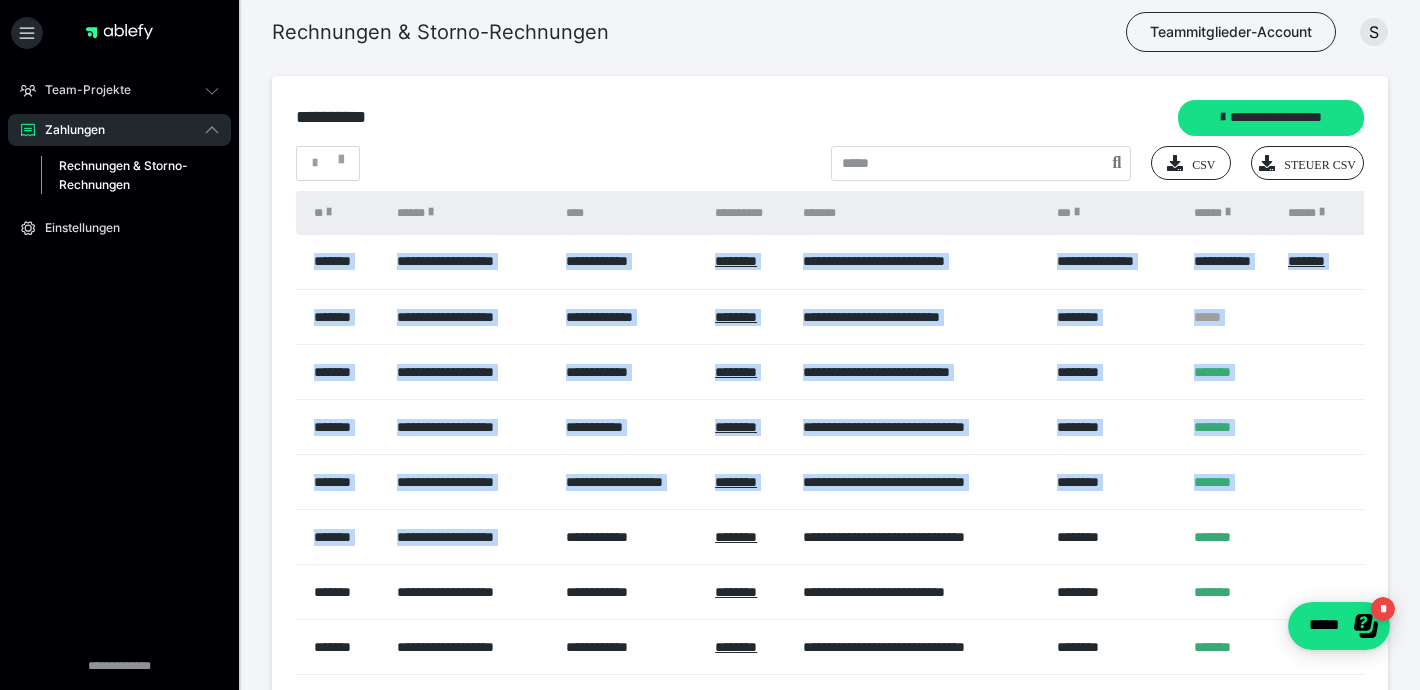 drag, startPoint x: 305, startPoint y: 261, endPoint x: 557, endPoint y: 539, distance: 375.2173 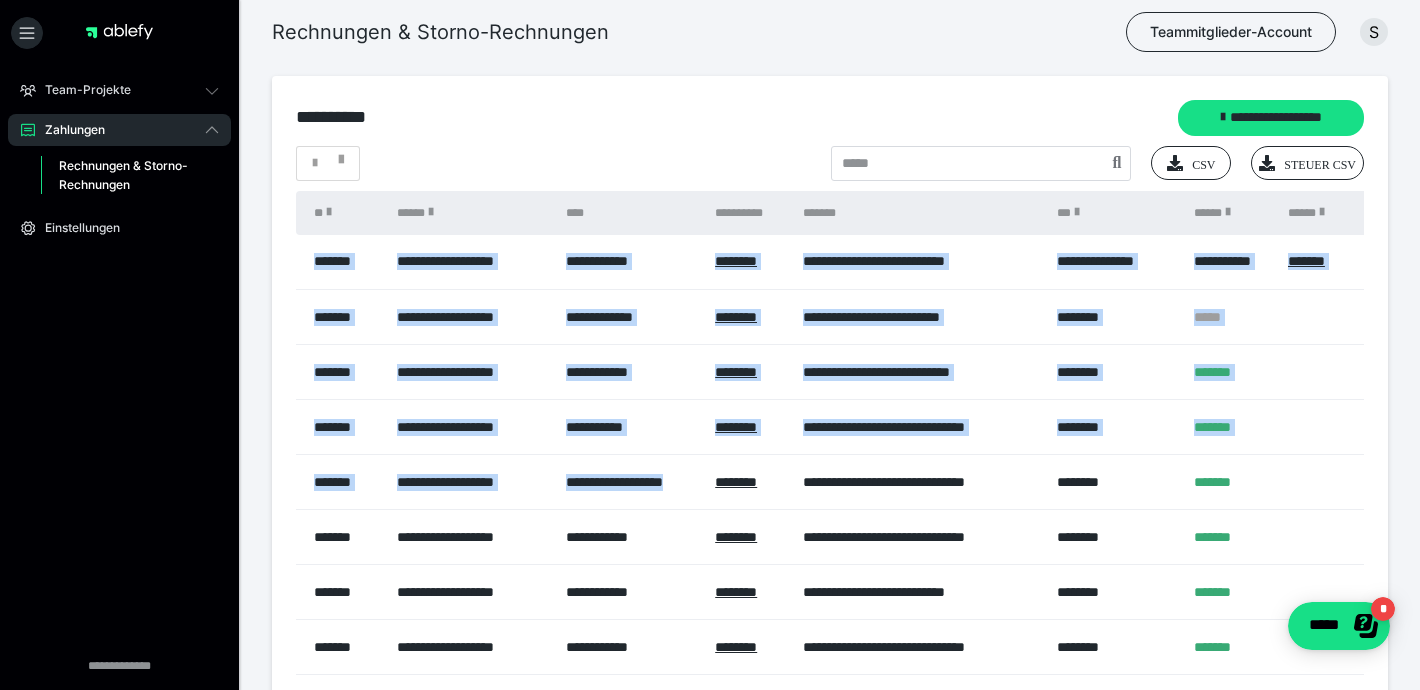 drag, startPoint x: 296, startPoint y: 240, endPoint x: 715, endPoint y: 471, distance: 478.45795 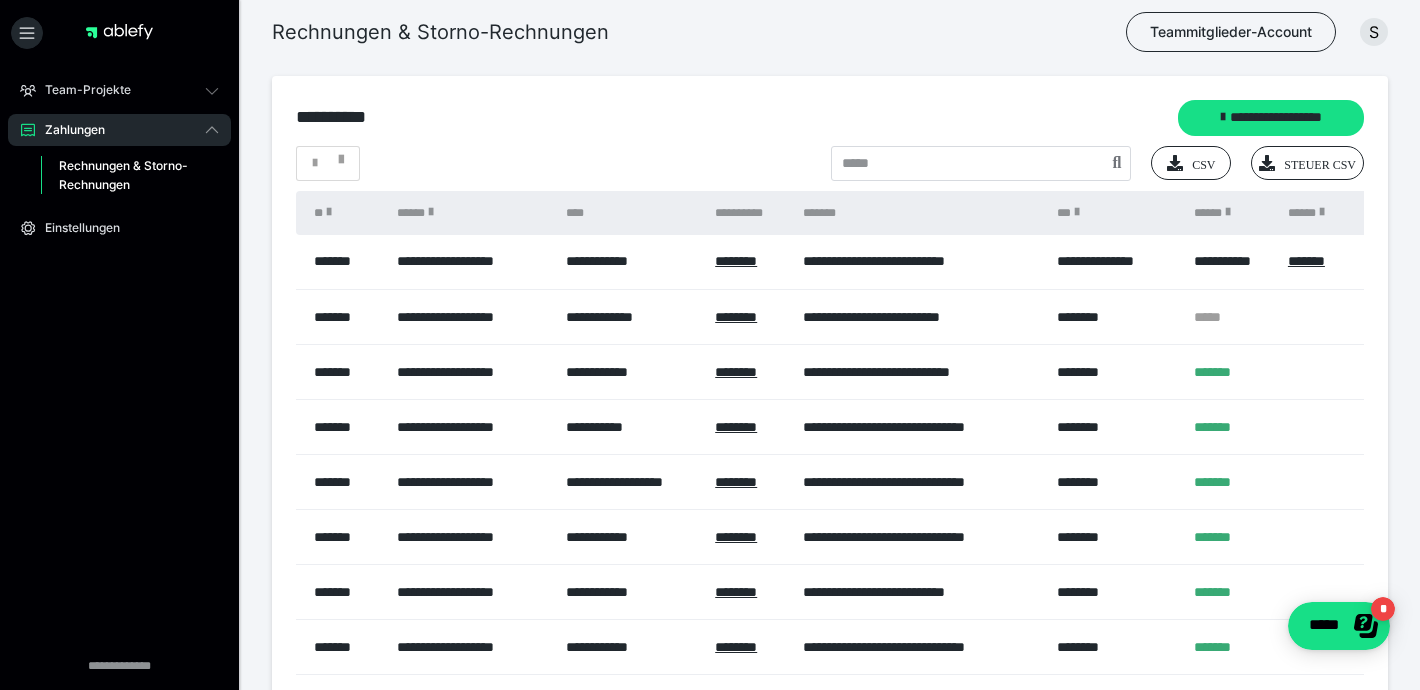 click on "********" at bounding box center [749, 482] 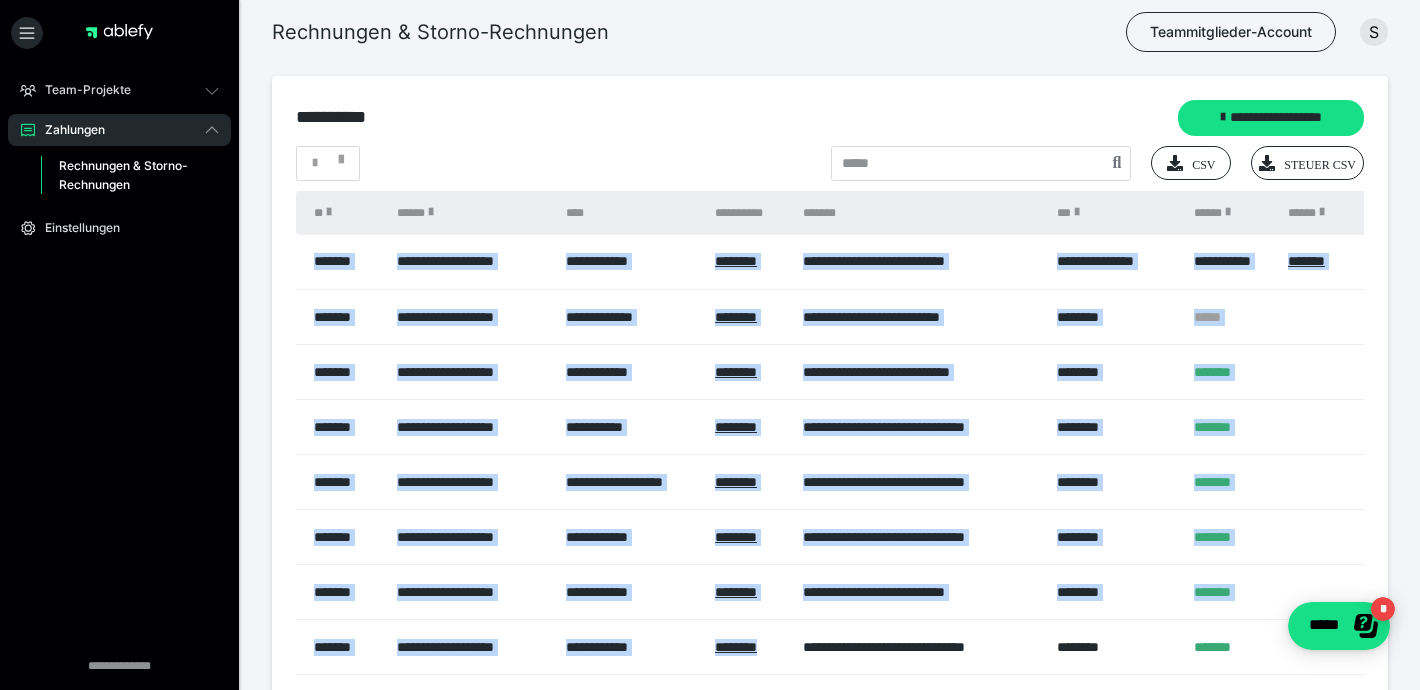 drag, startPoint x: 307, startPoint y: 241, endPoint x: 785, endPoint y: 660, distance: 635.6453 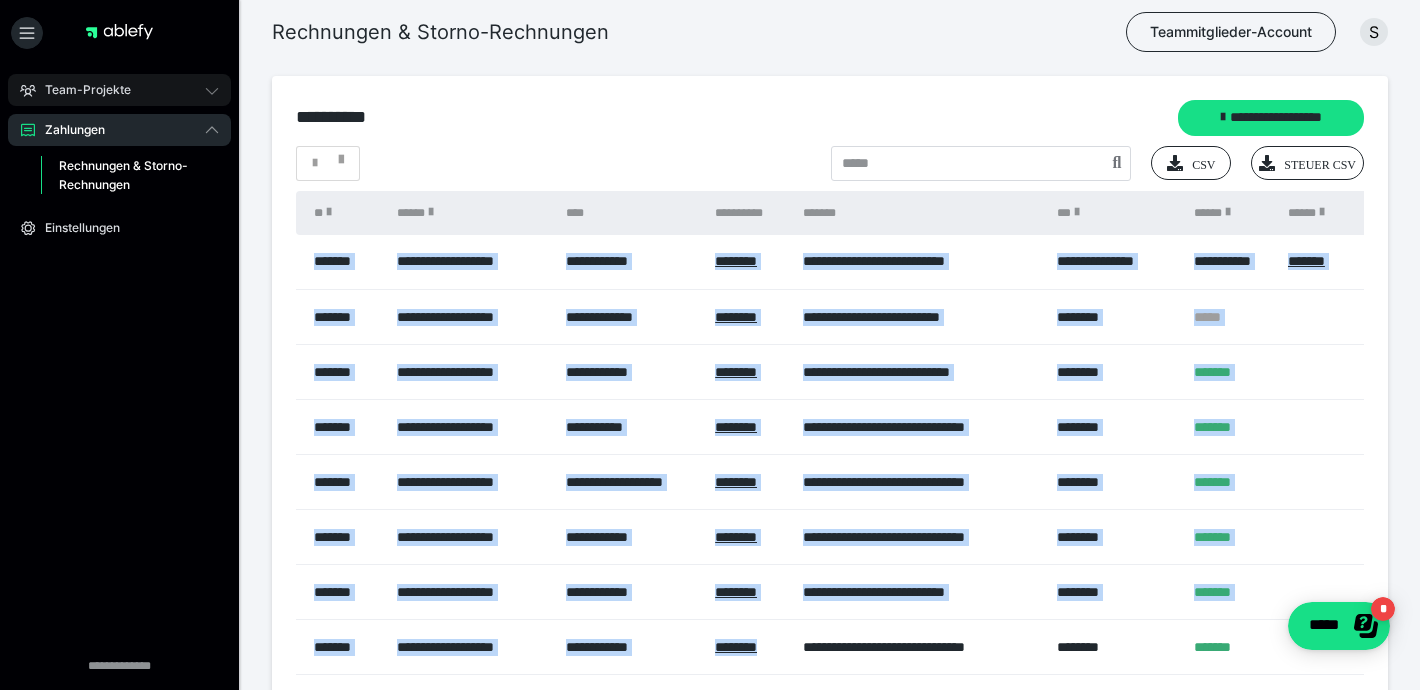 click on "Team-Projekte" at bounding box center (119, 90) 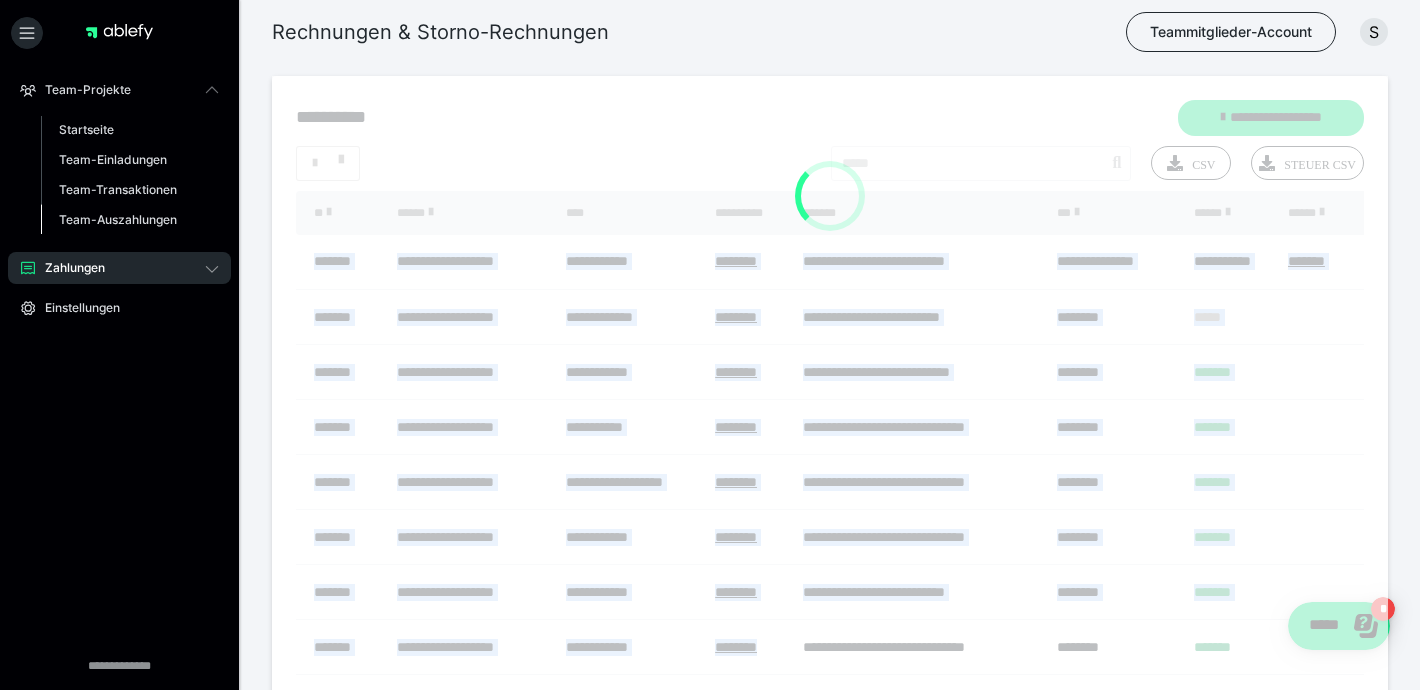 click on "Team-Auszahlungen" at bounding box center [118, 219] 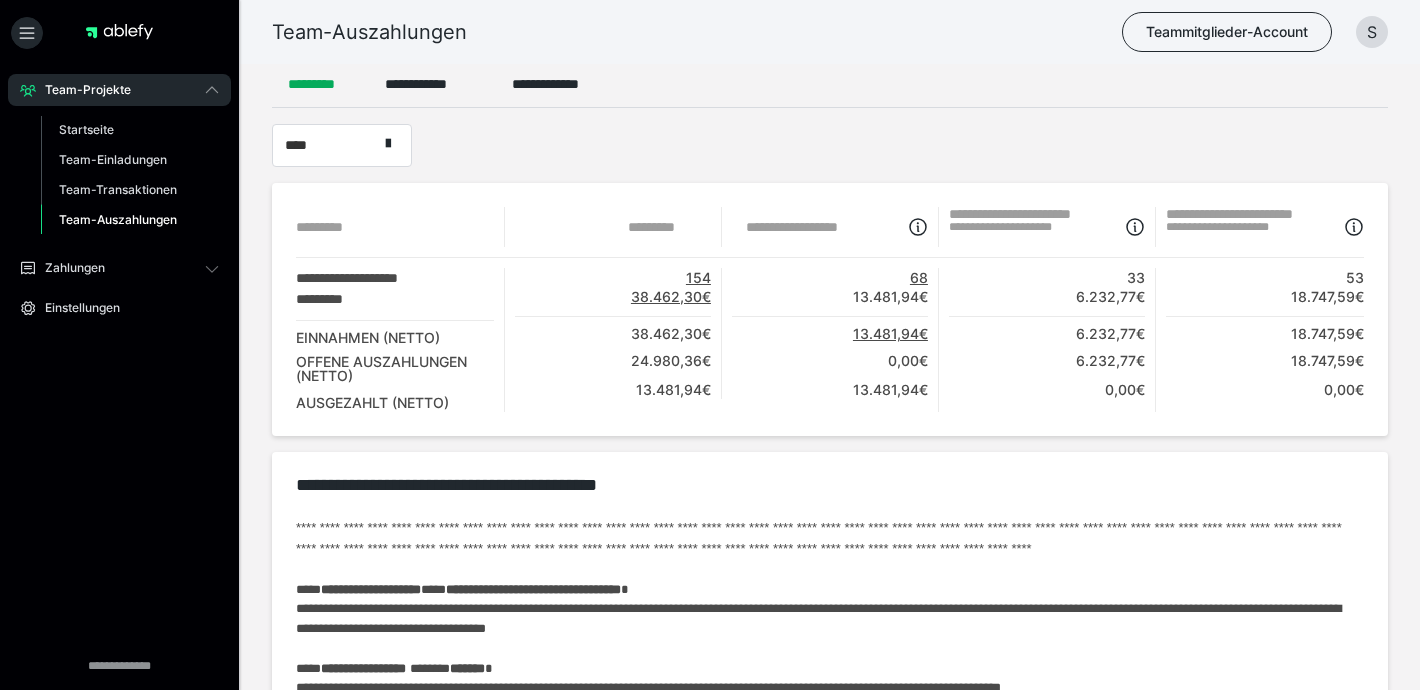 scroll, scrollTop: 0, scrollLeft: 0, axis: both 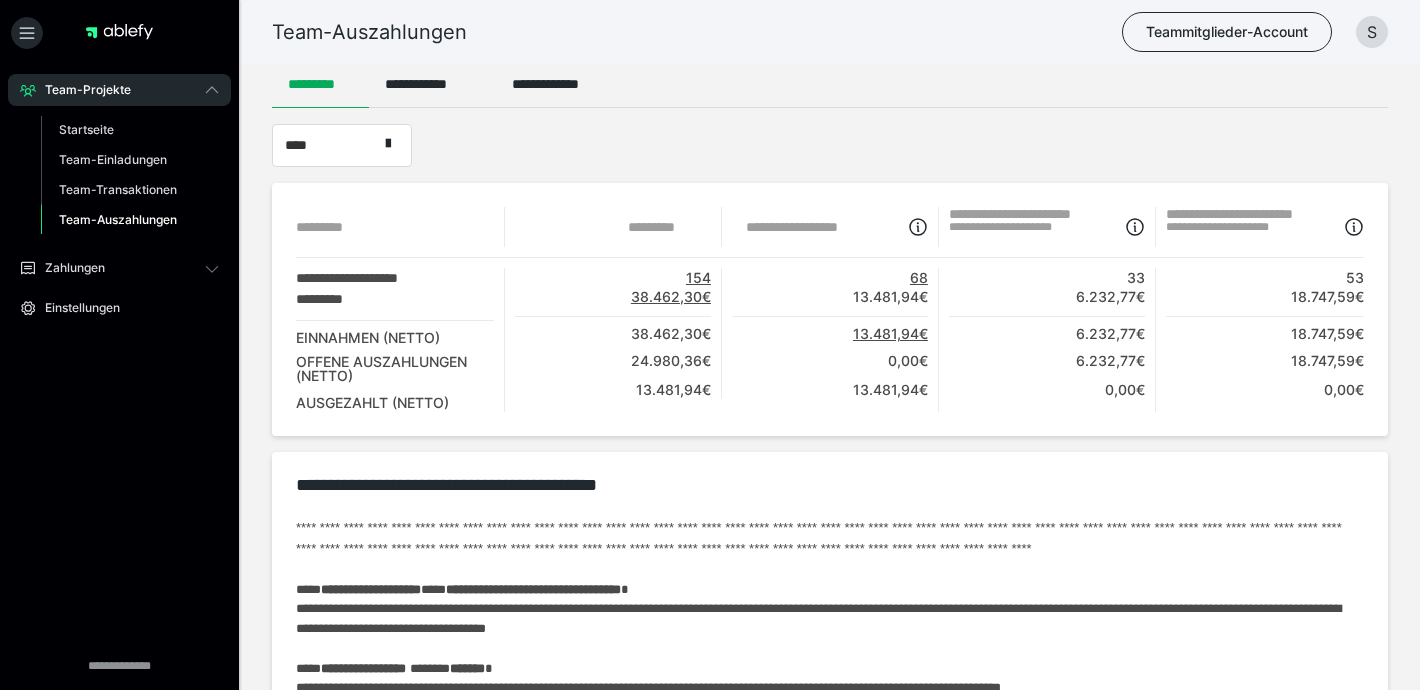 click on "Team-Auszahlungen" at bounding box center (369, 32) 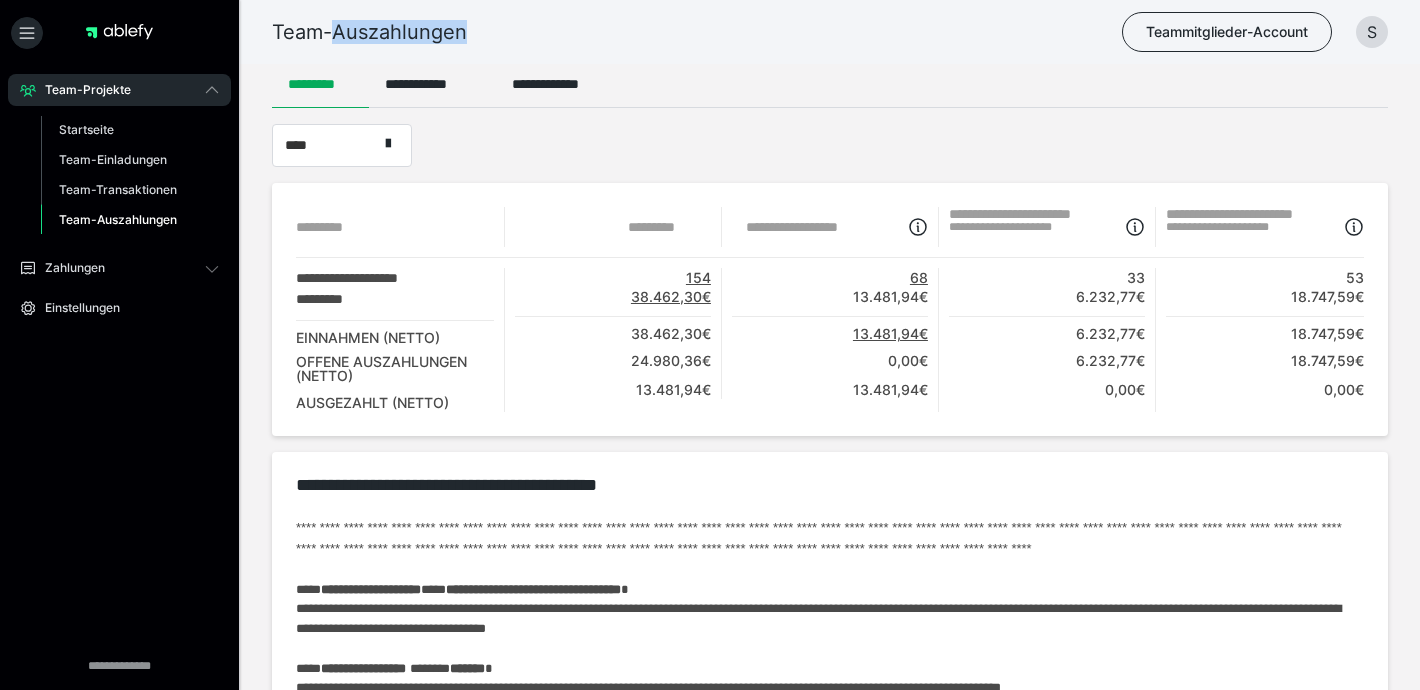 drag, startPoint x: 449, startPoint y: 37, endPoint x: 318, endPoint y: 22, distance: 131.85599 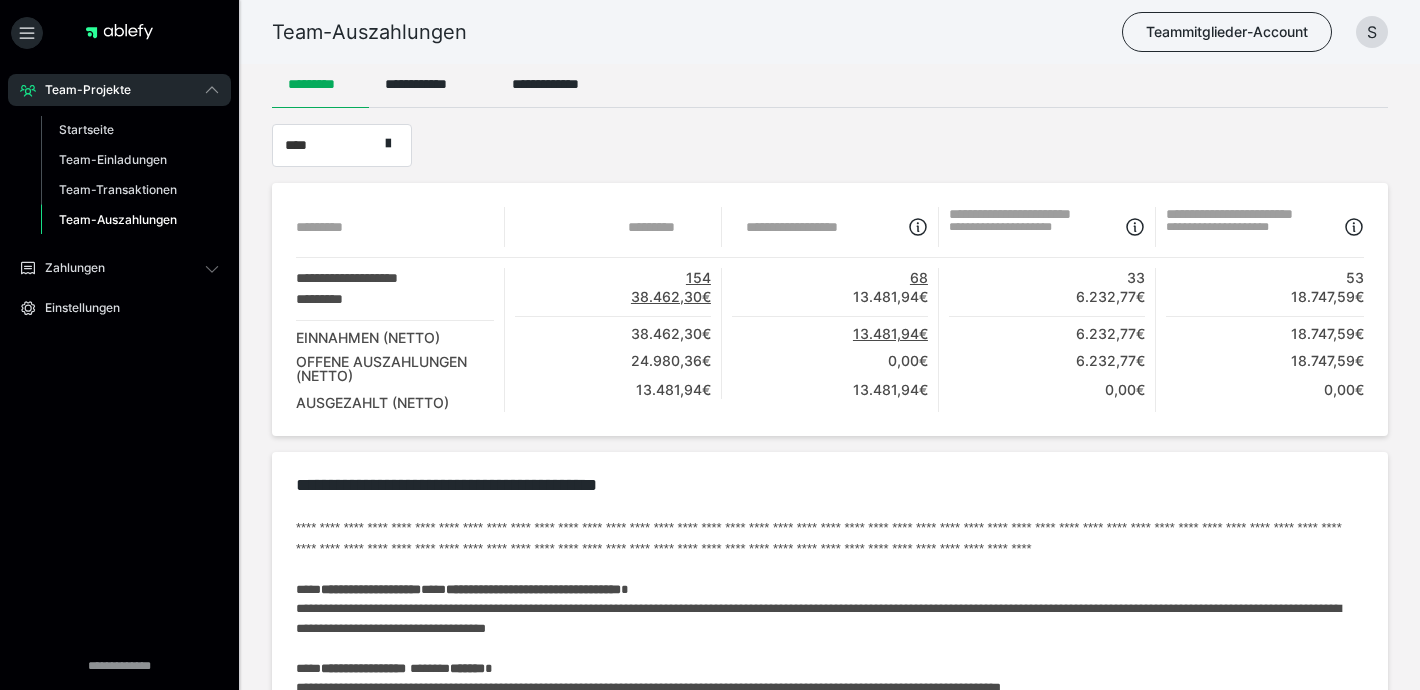 click on "Team-Auszahlungen" at bounding box center [369, 32] 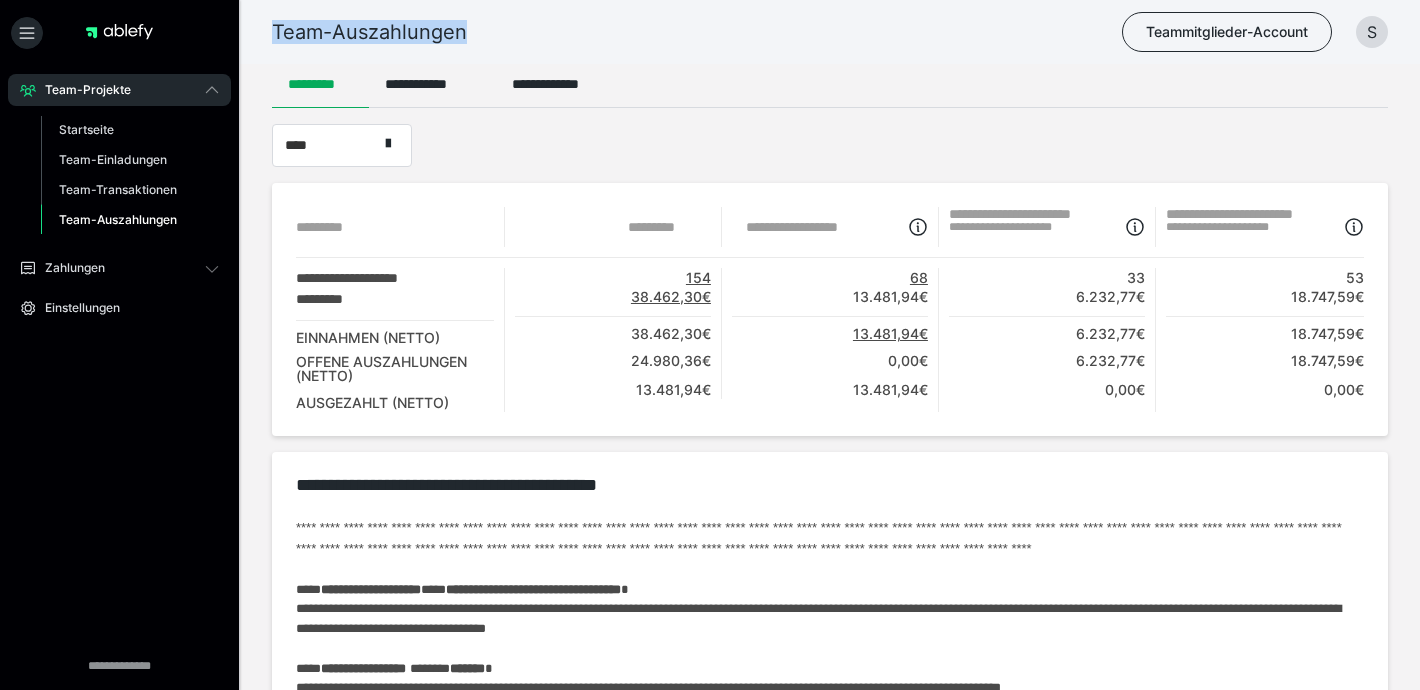 drag, startPoint x: 302, startPoint y: 30, endPoint x: 370, endPoint y: 30, distance: 68 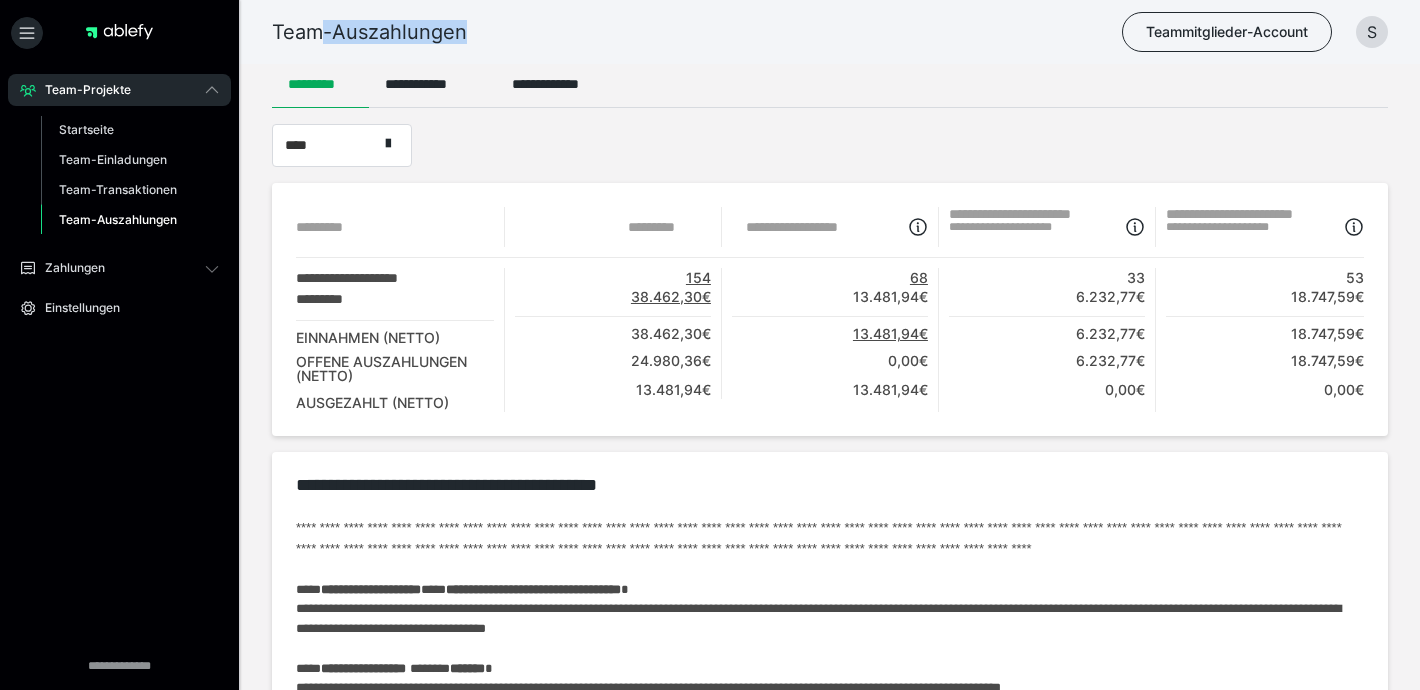 drag, startPoint x: 370, startPoint y: 30, endPoint x: 312, endPoint y: 26, distance: 58.137768 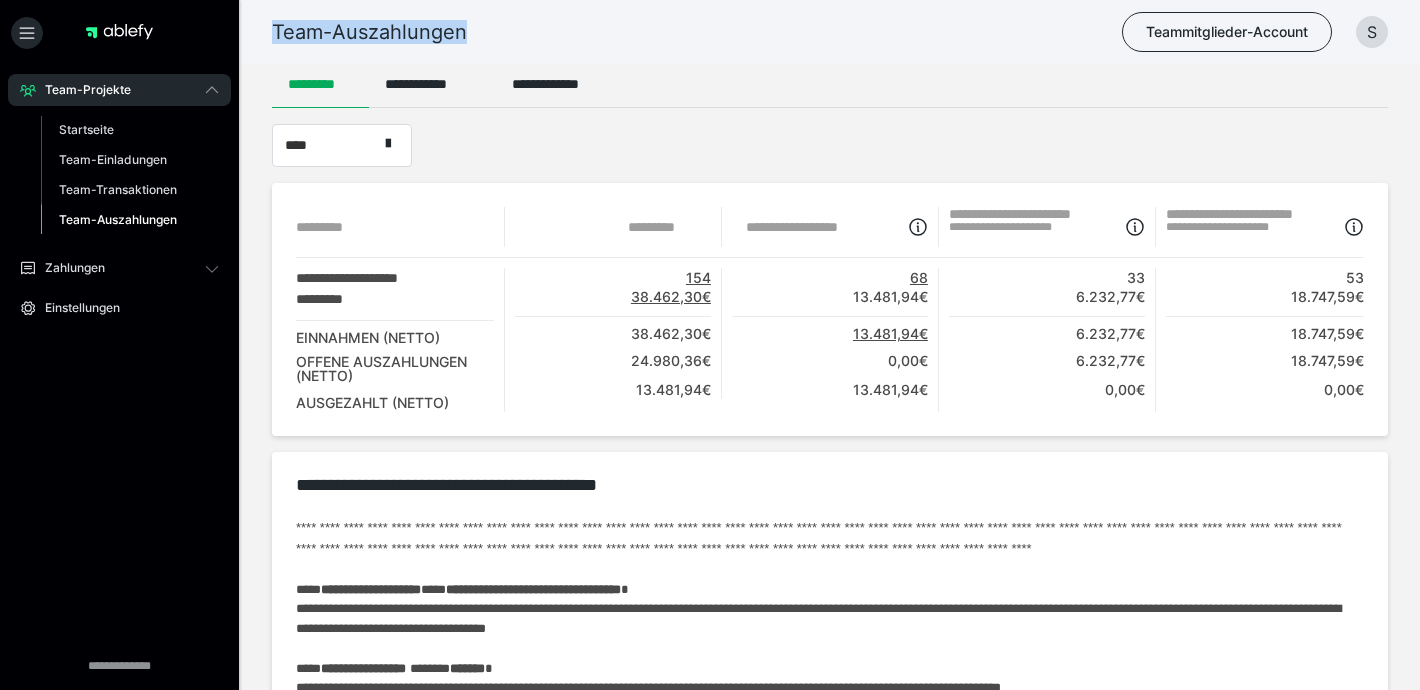click on "Team-Auszahlungen" at bounding box center (369, 32) 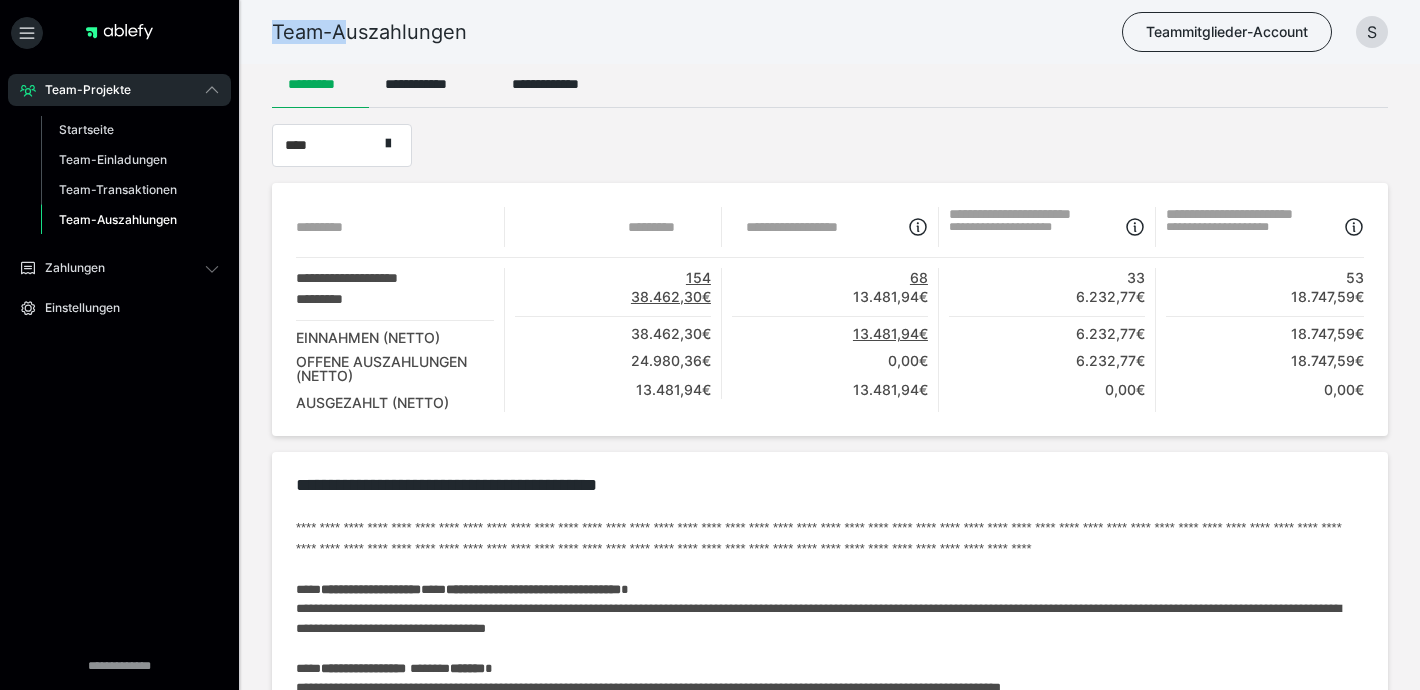 drag, startPoint x: 346, startPoint y: 27, endPoint x: 270, endPoint y: 36, distance: 76.53104 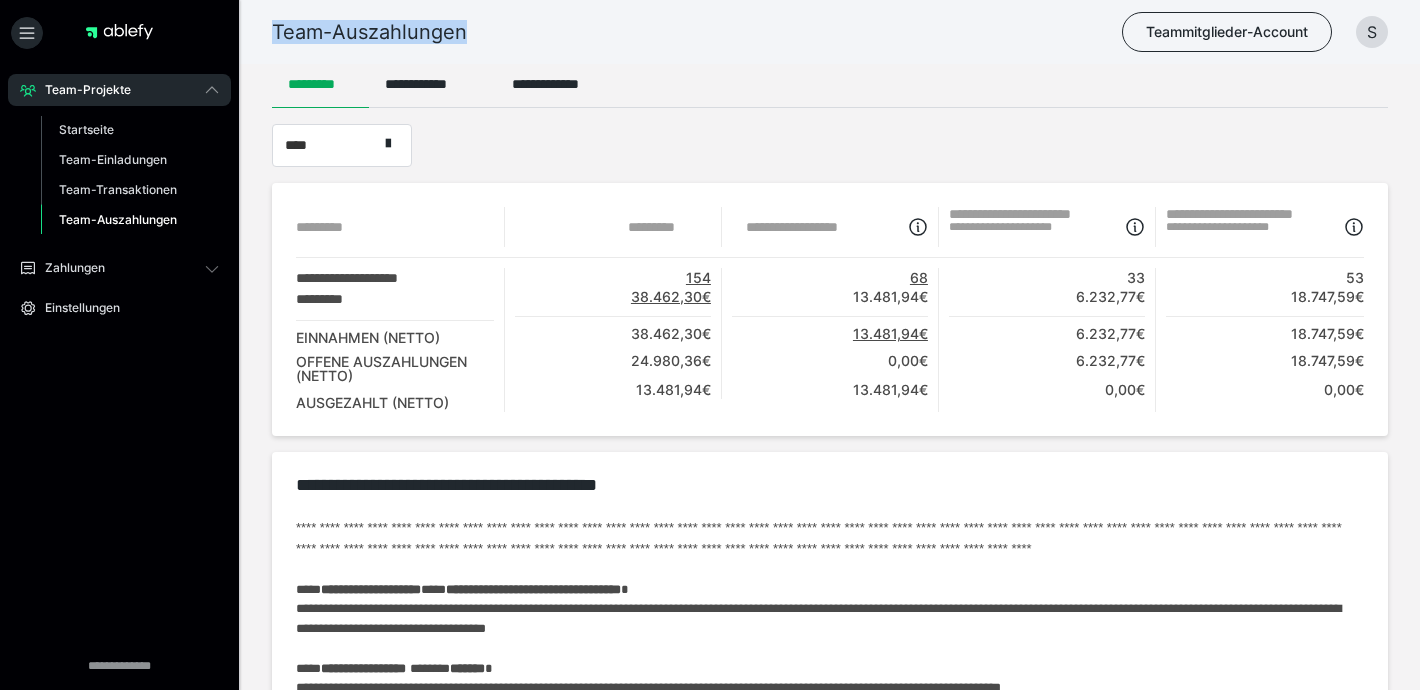 drag, startPoint x: 270, startPoint y: 36, endPoint x: 435, endPoint y: 36, distance: 165 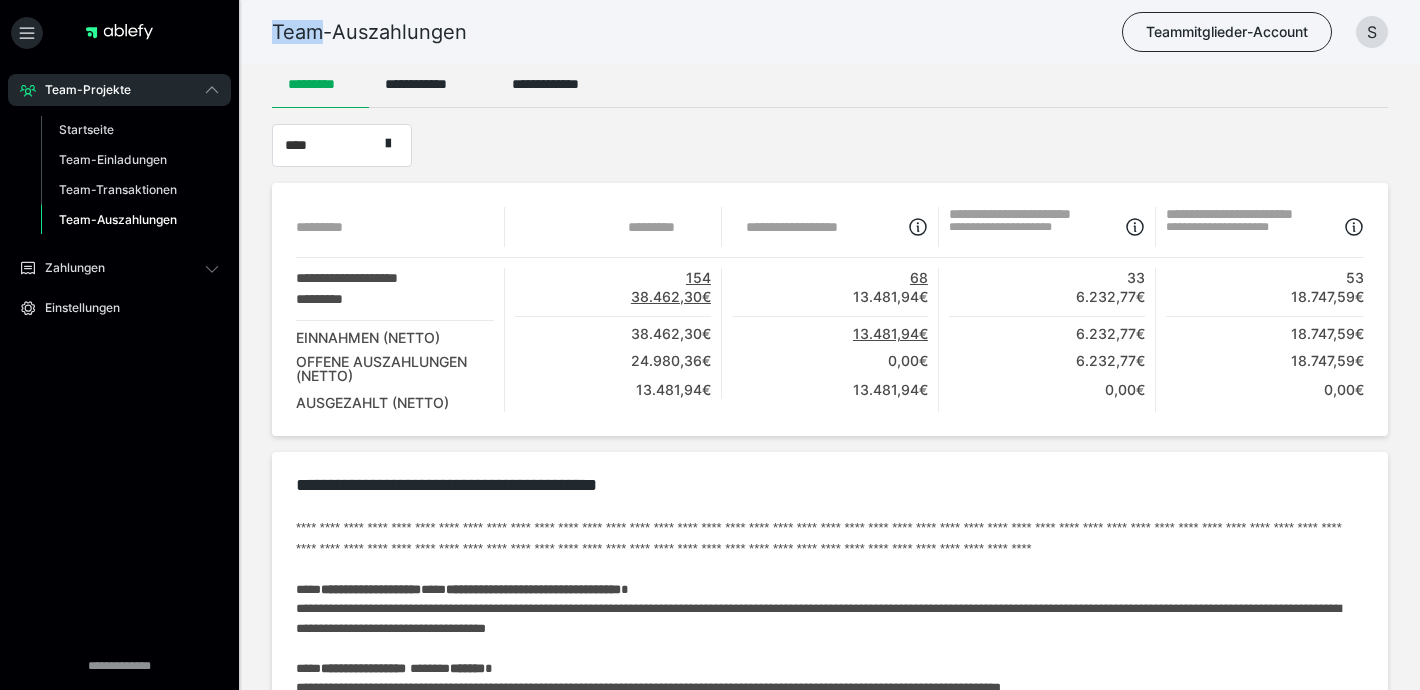 drag, startPoint x: 293, startPoint y: 16, endPoint x: 376, endPoint y: 16, distance: 83 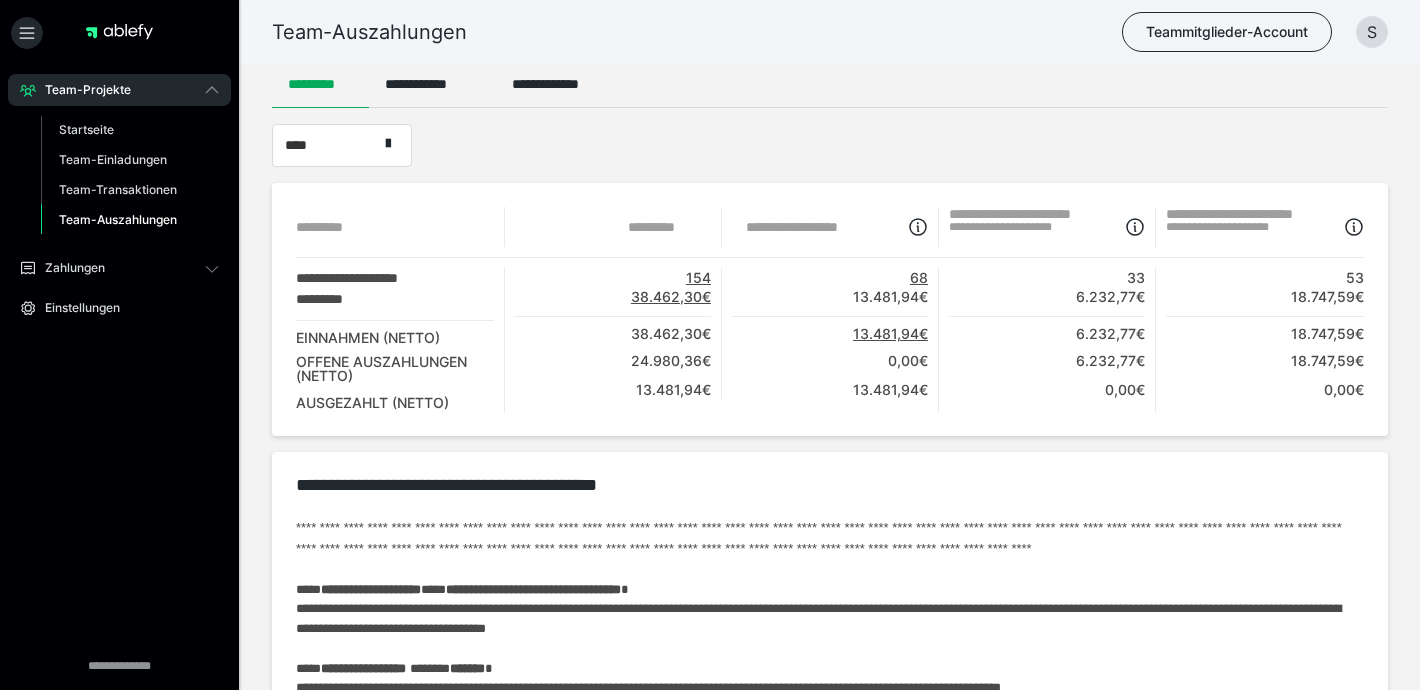 click on "Team-Auszahlungen" at bounding box center [369, 32] 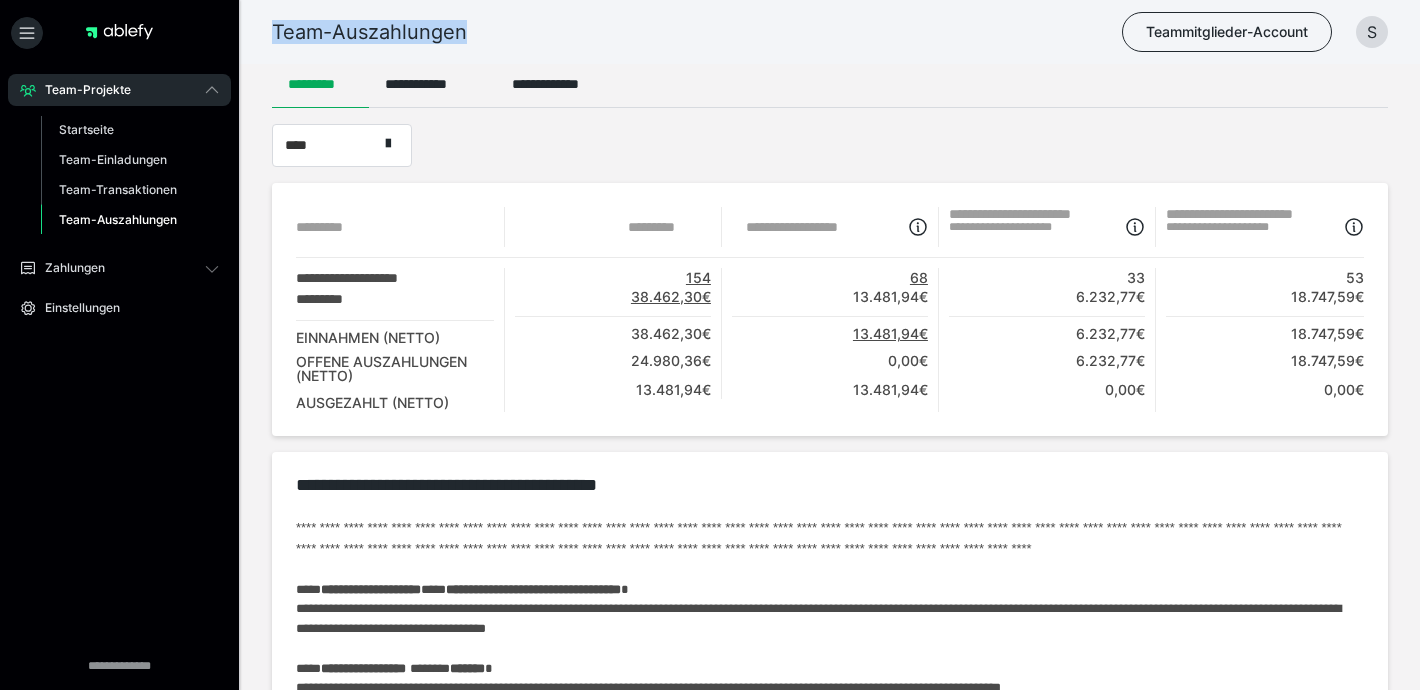 drag, startPoint x: 374, startPoint y: 29, endPoint x: 285, endPoint y: 26, distance: 89.050545 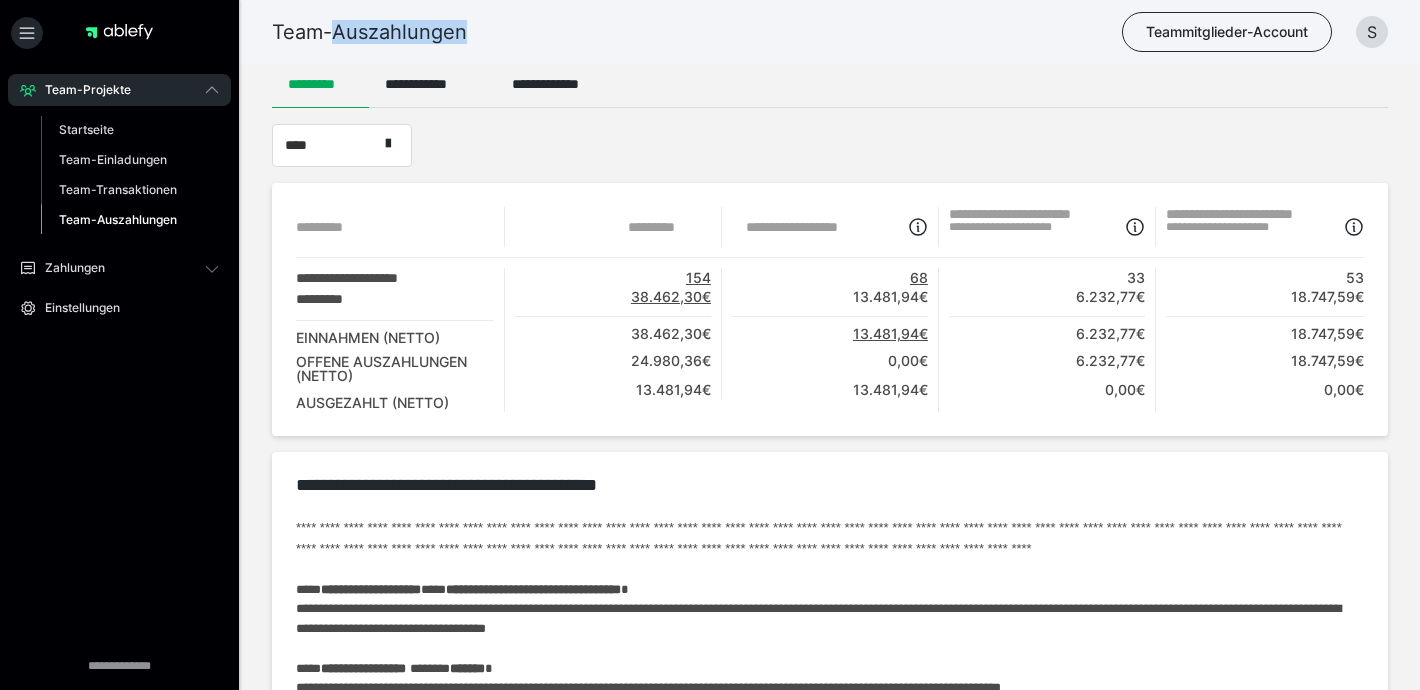 drag, startPoint x: 370, startPoint y: 28, endPoint x: 314, endPoint y: 28, distance: 56 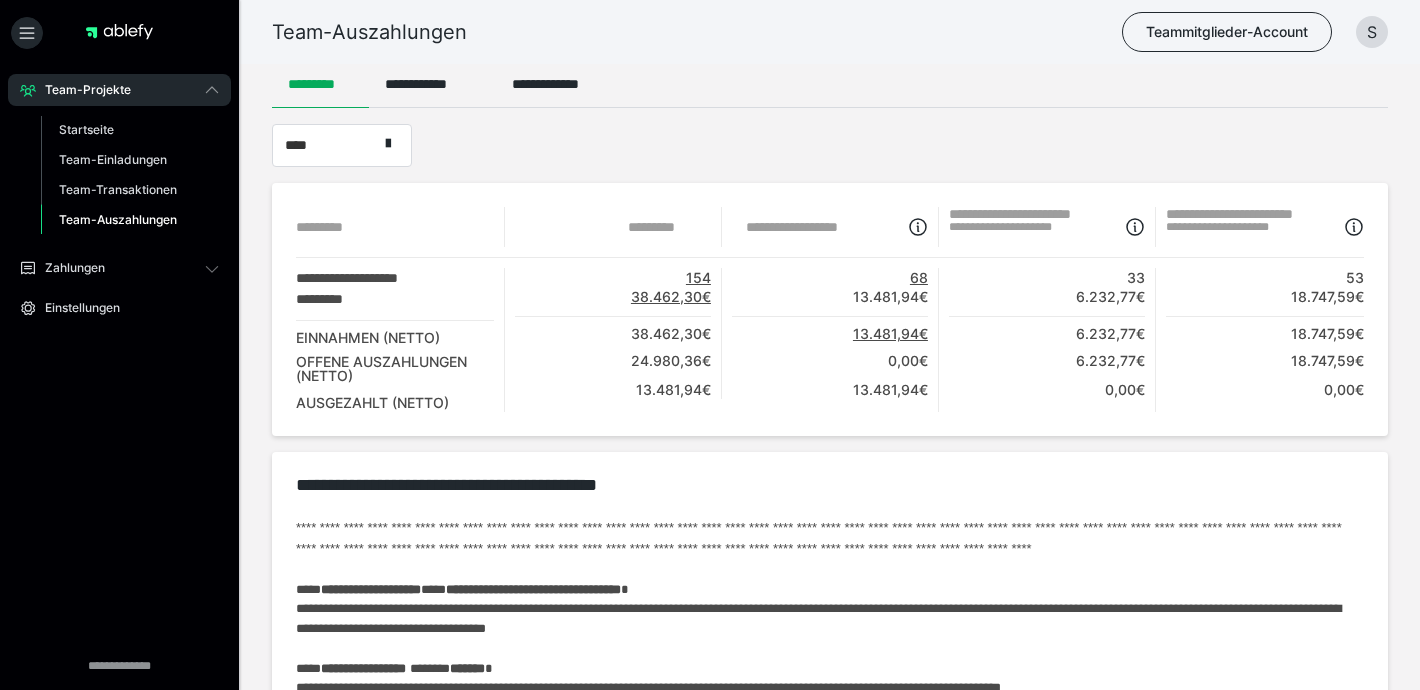 drag, startPoint x: 314, startPoint y: 28, endPoint x: 379, endPoint y: 45, distance: 67.18631 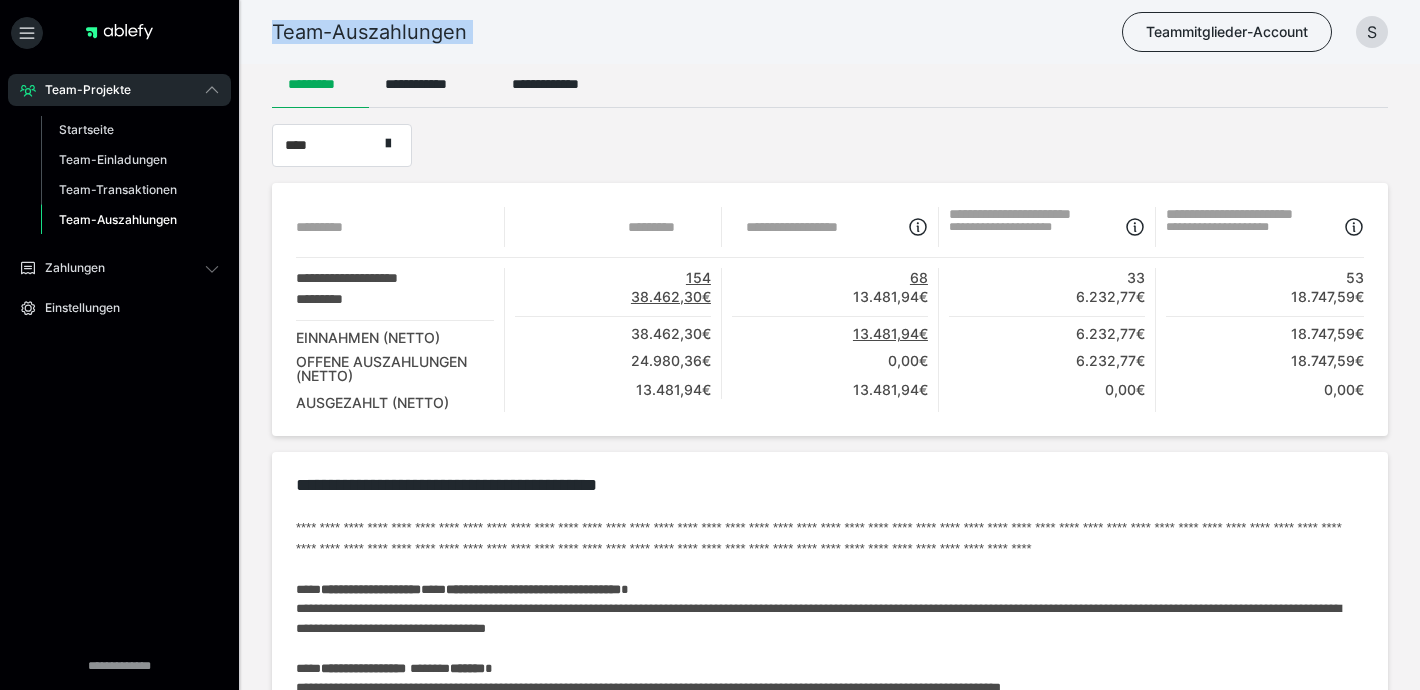 drag, startPoint x: 379, startPoint y: 45, endPoint x: 283, endPoint y: 25, distance: 98.0612 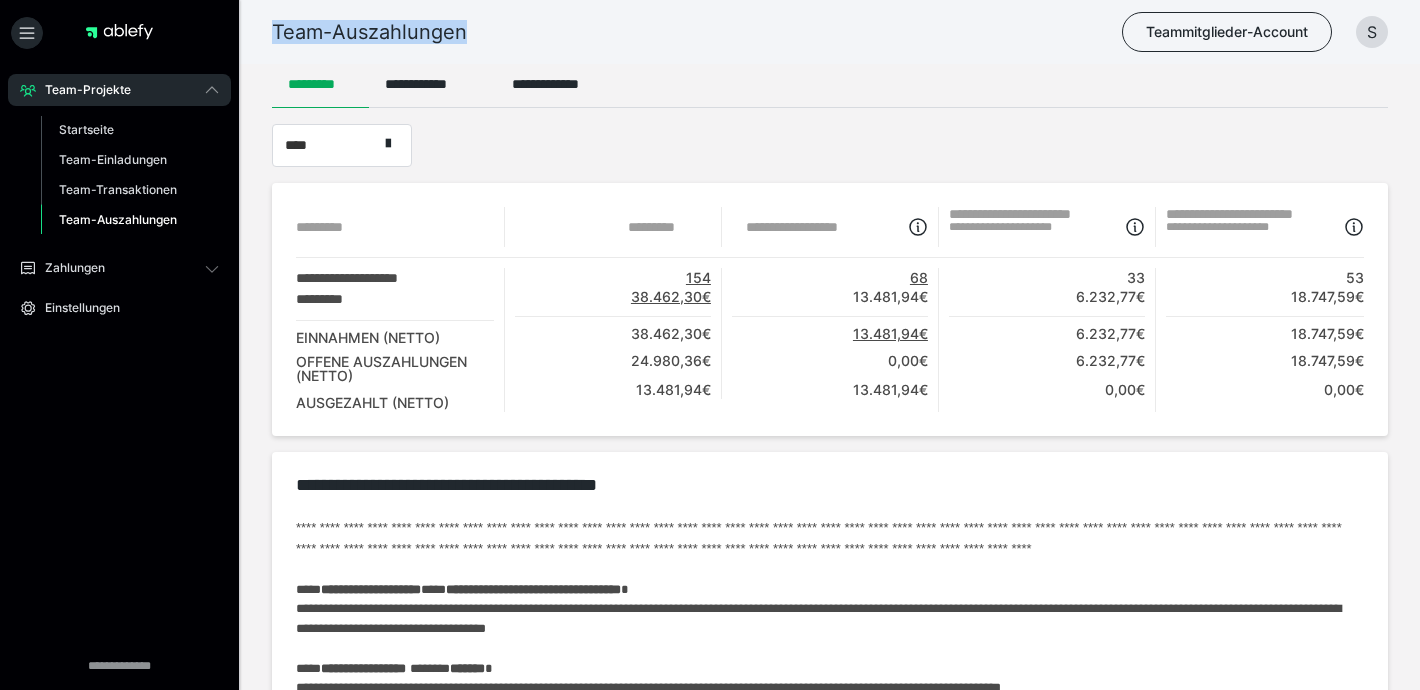 drag, startPoint x: 283, startPoint y: 25, endPoint x: 347, endPoint y: 25, distance: 64 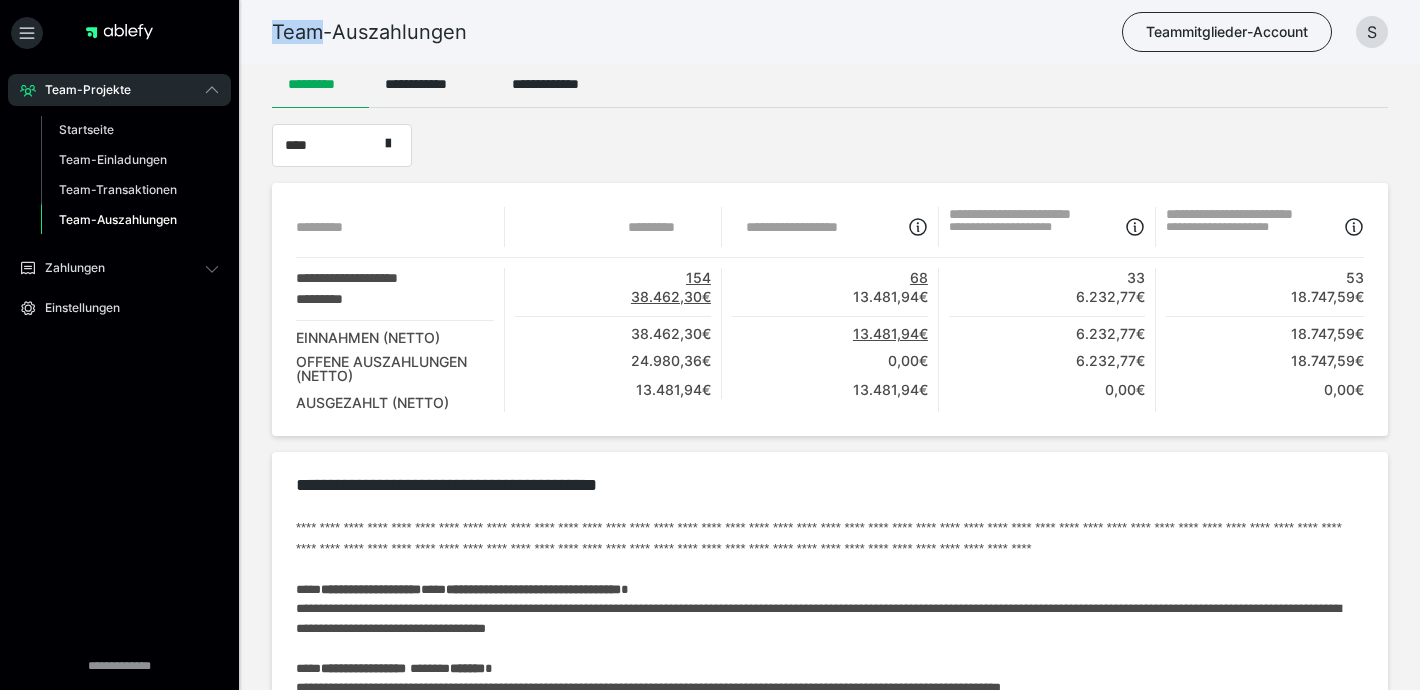 drag, startPoint x: 289, startPoint y: 28, endPoint x: 339, endPoint y: 28, distance: 50 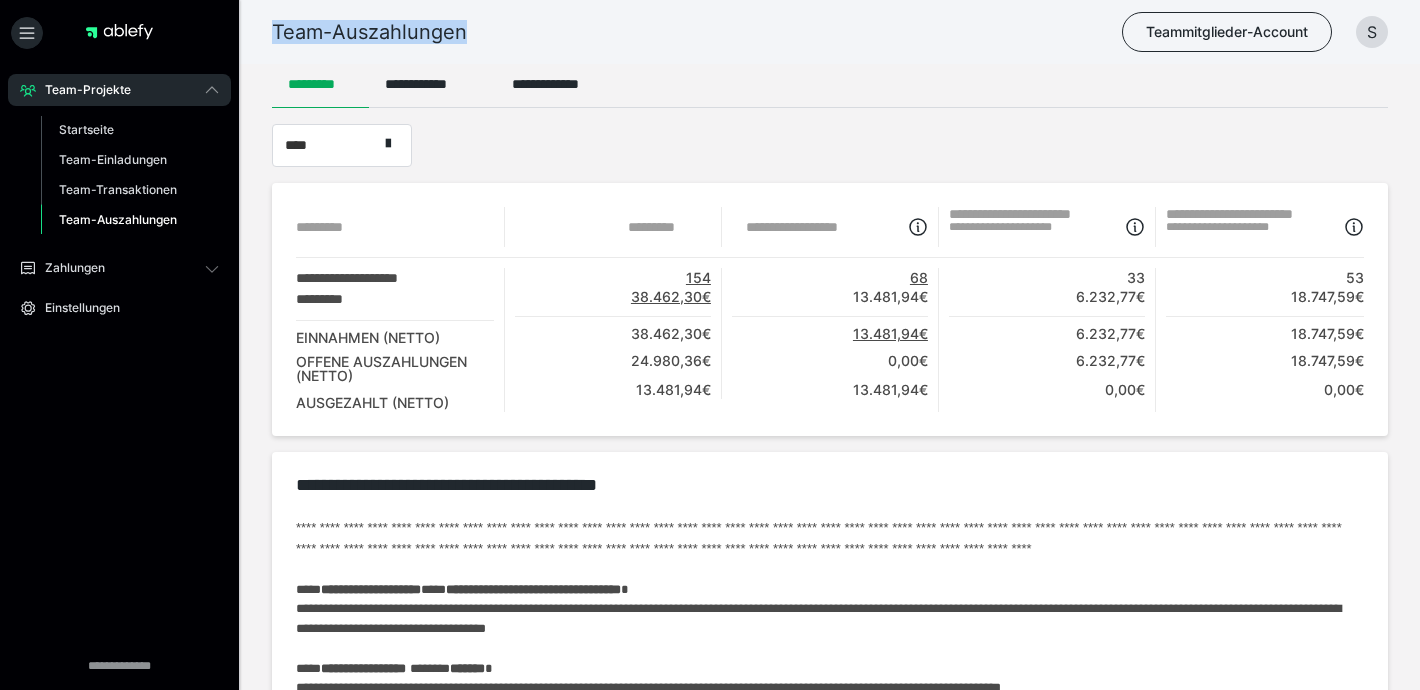 click on "Team-Auszahlungen" at bounding box center (369, 32) 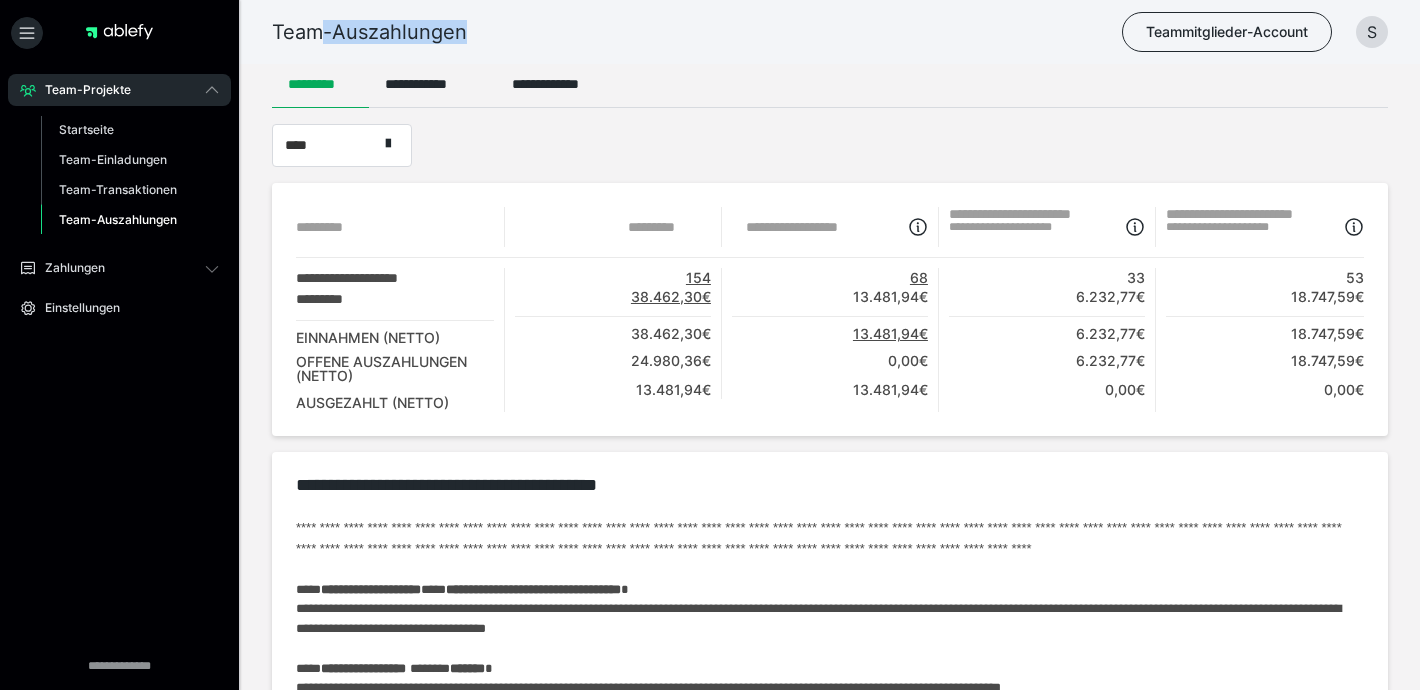 drag, startPoint x: 339, startPoint y: 28, endPoint x: 311, endPoint y: 28, distance: 28 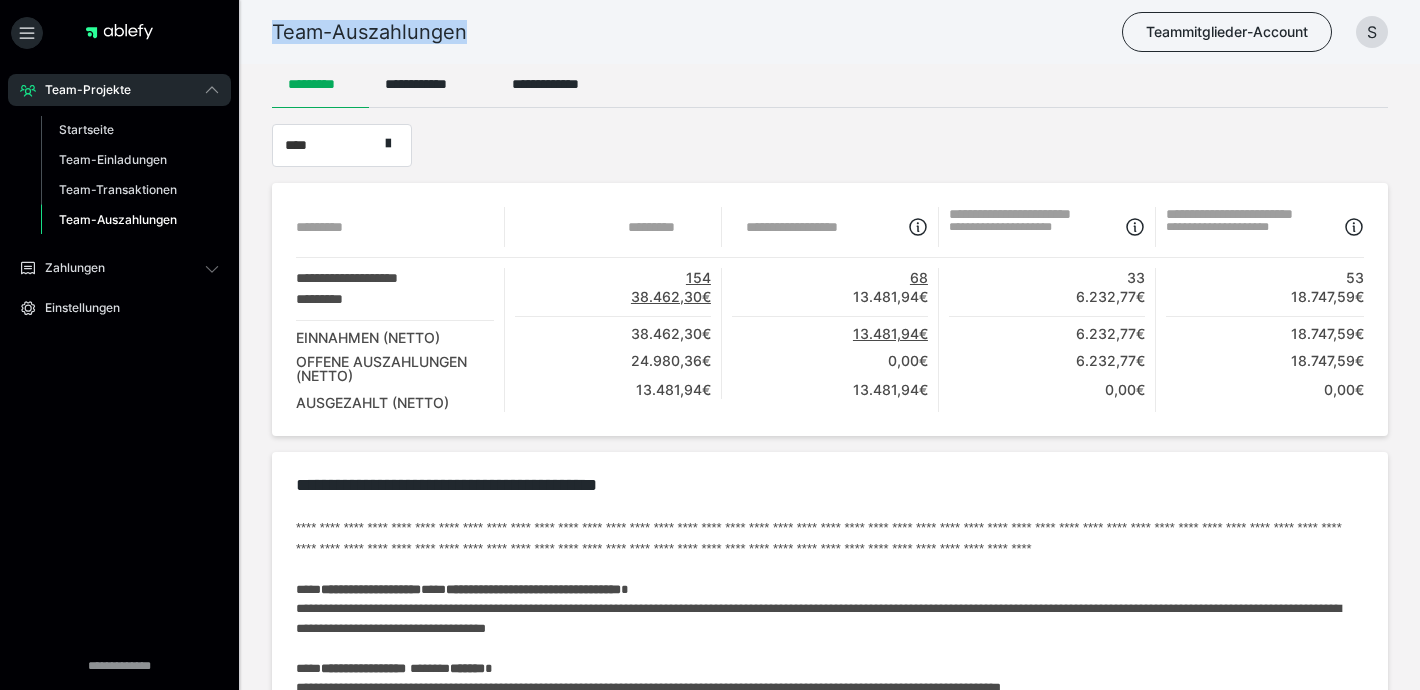click on "Team-Auszahlungen" at bounding box center [369, 32] 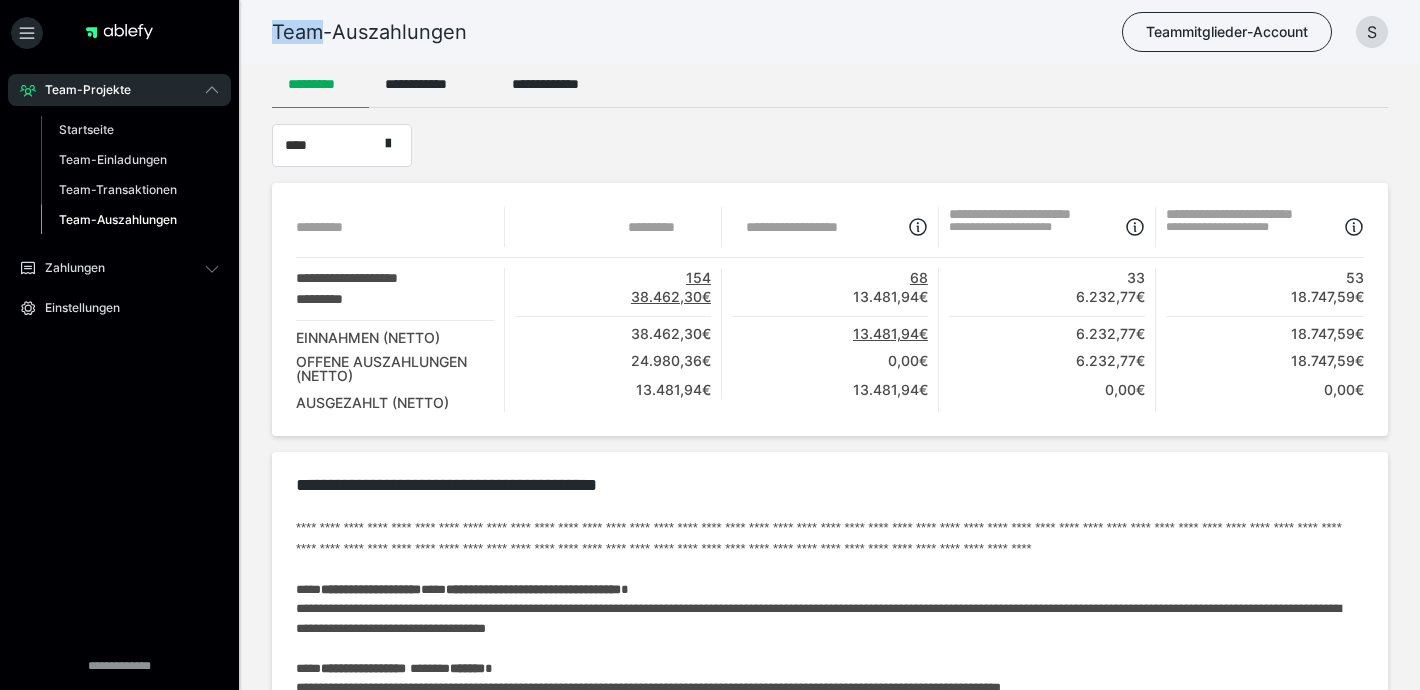 click on "Team-Auszahlungen" at bounding box center (369, 32) 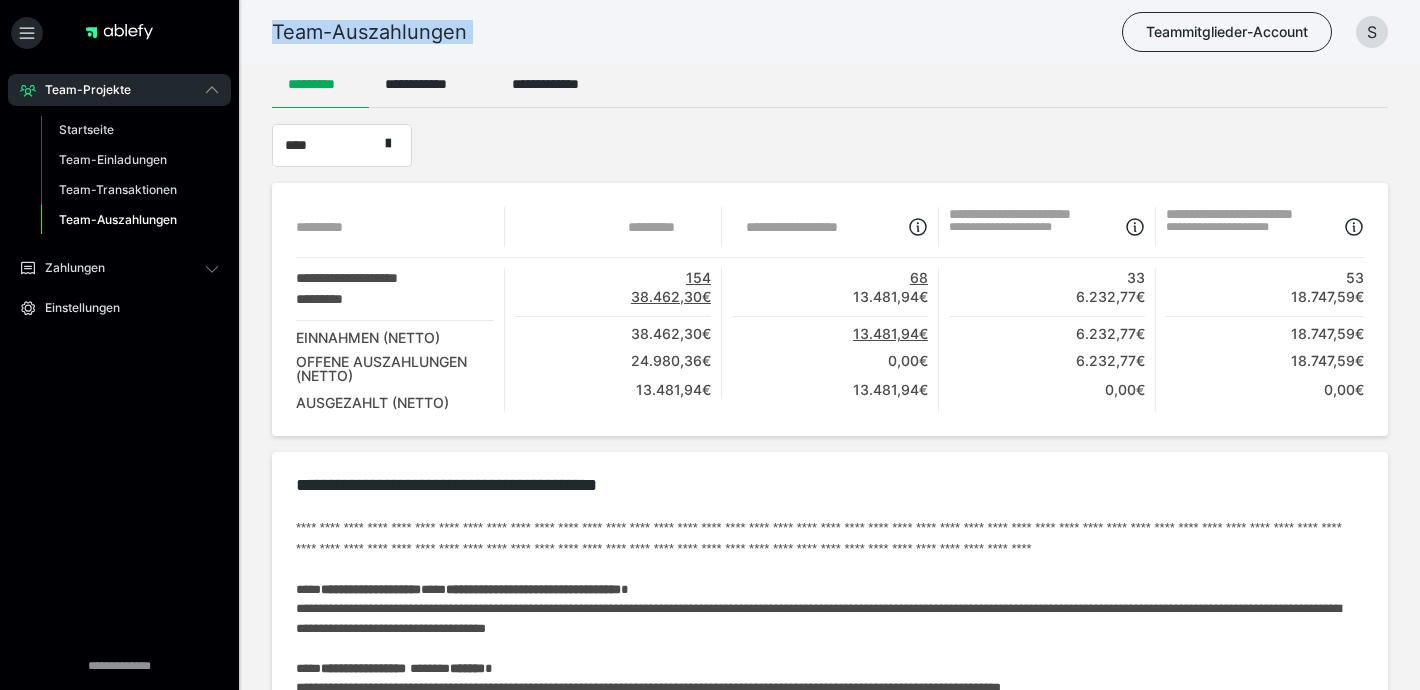 drag, startPoint x: 305, startPoint y: 32, endPoint x: 316, endPoint y: 32, distance: 11 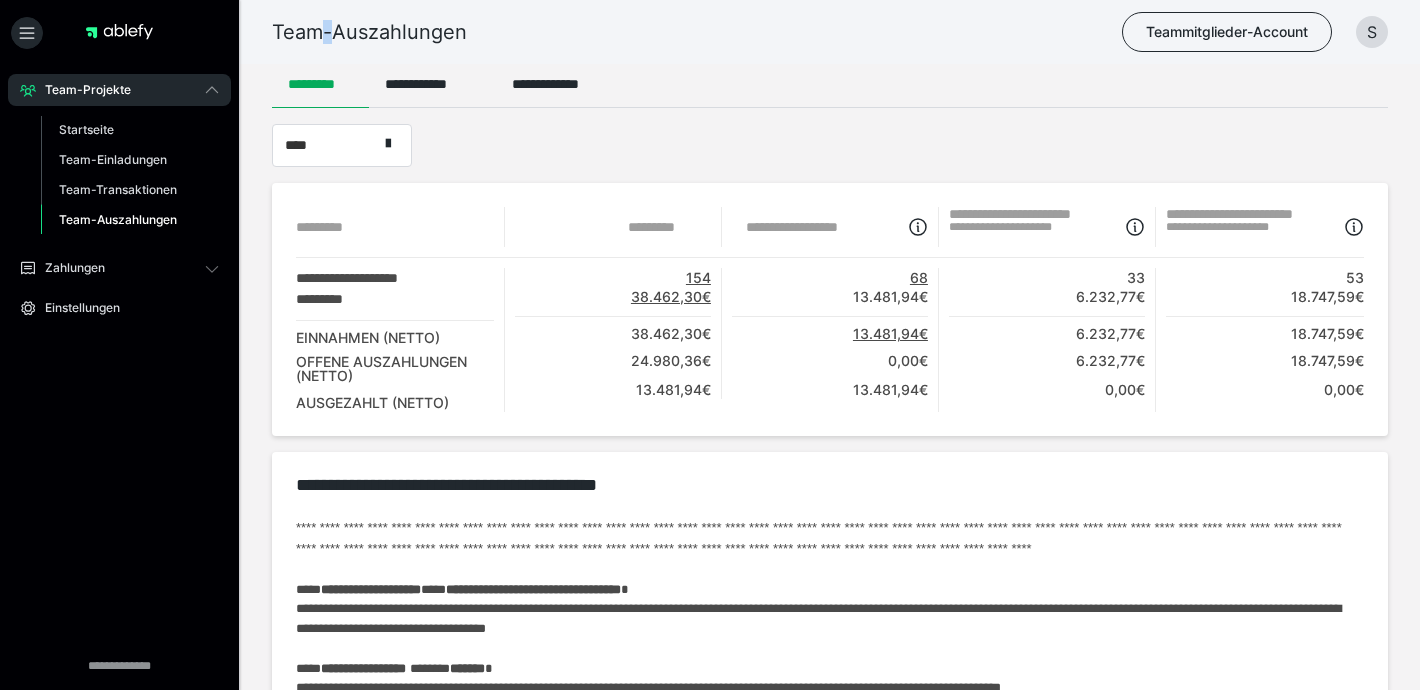 click on "Team-Auszahlungen" at bounding box center [369, 32] 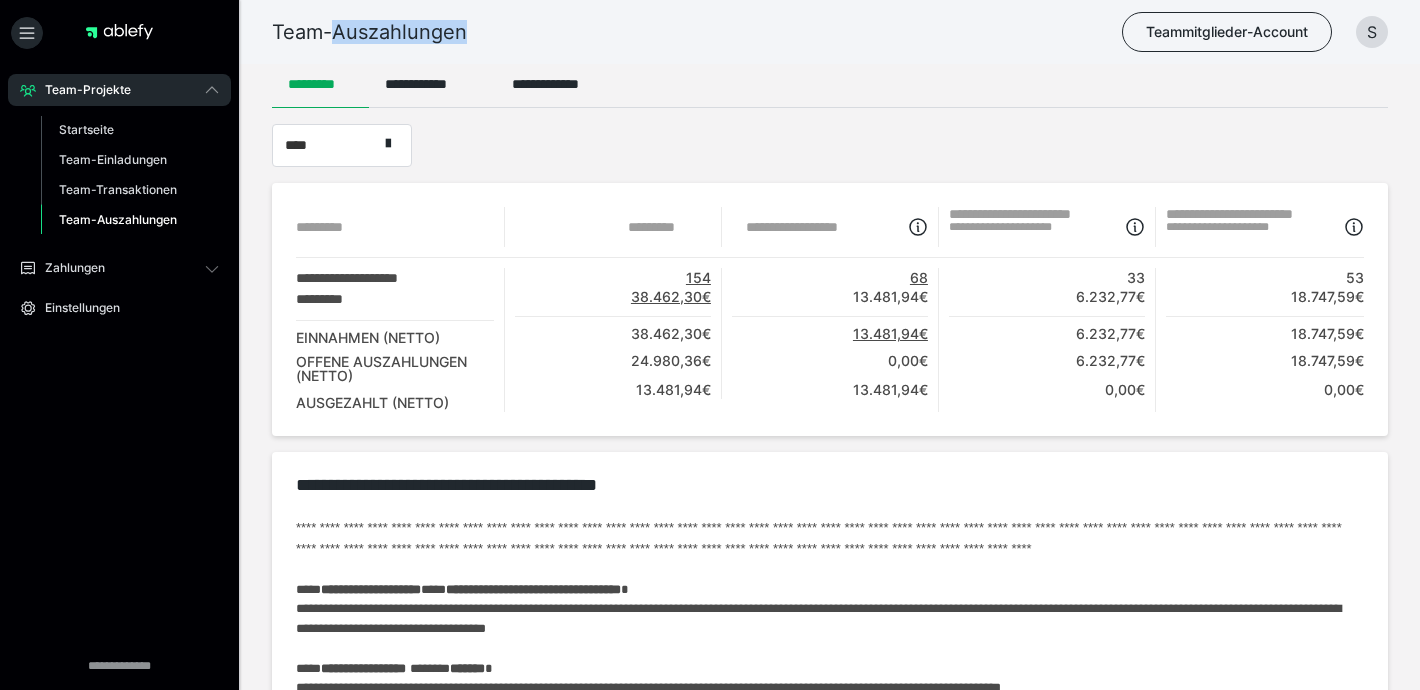 click on "Team-Auszahlungen" at bounding box center [369, 32] 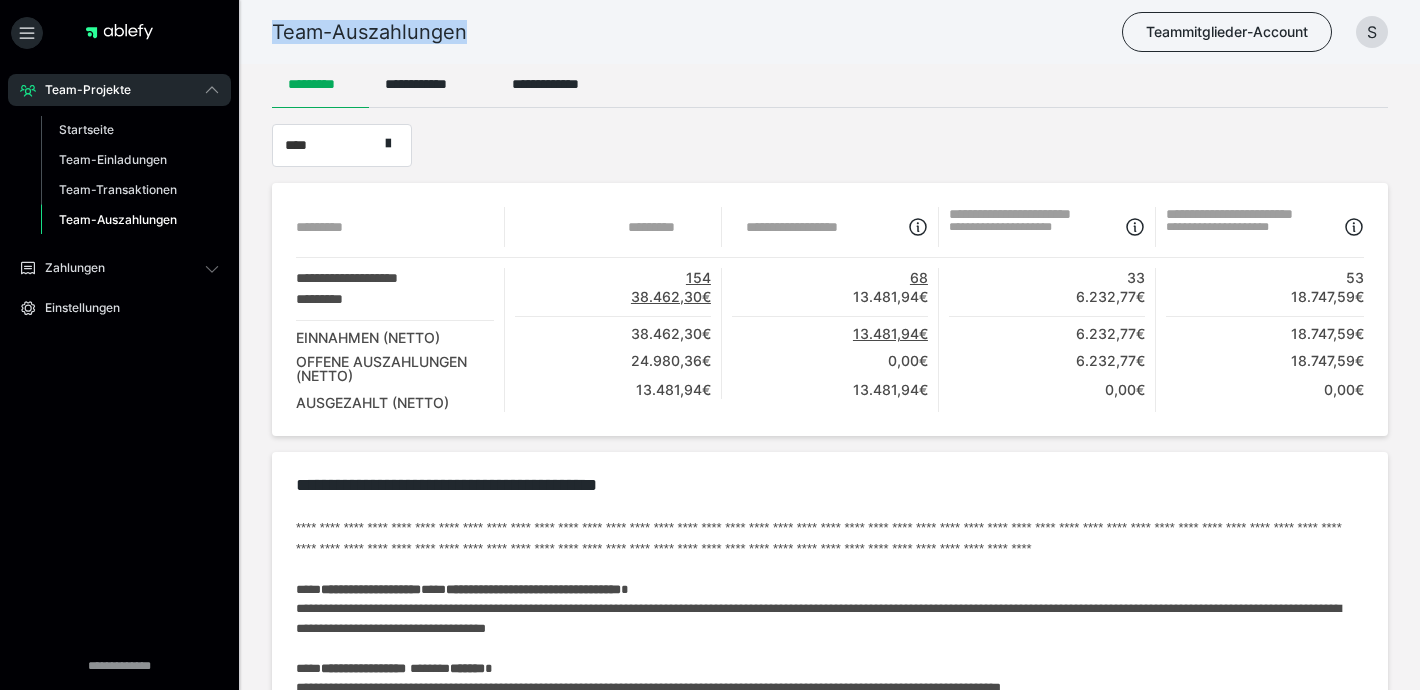 drag, startPoint x: 340, startPoint y: 33, endPoint x: 312, endPoint y: 32, distance: 28.01785 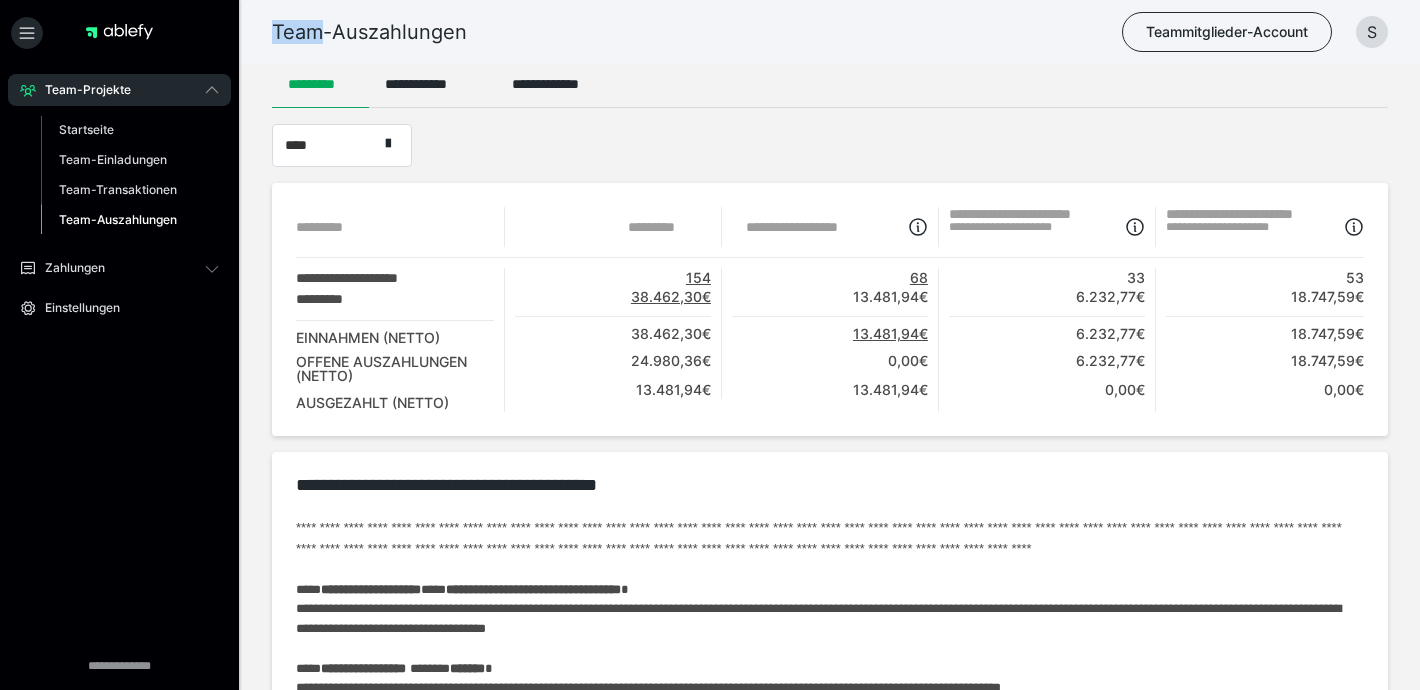 click on "Team-Auszahlungen" at bounding box center (369, 32) 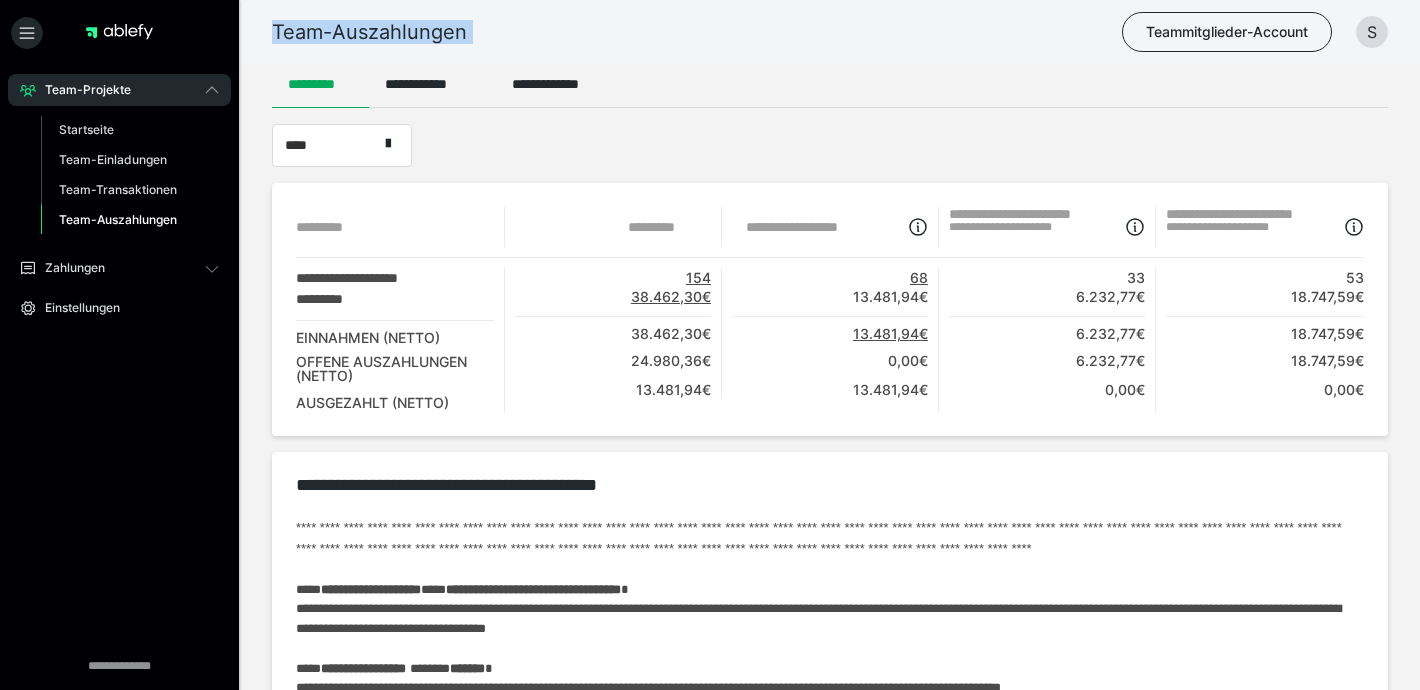 click on "Team-Auszahlungen" at bounding box center [369, 32] 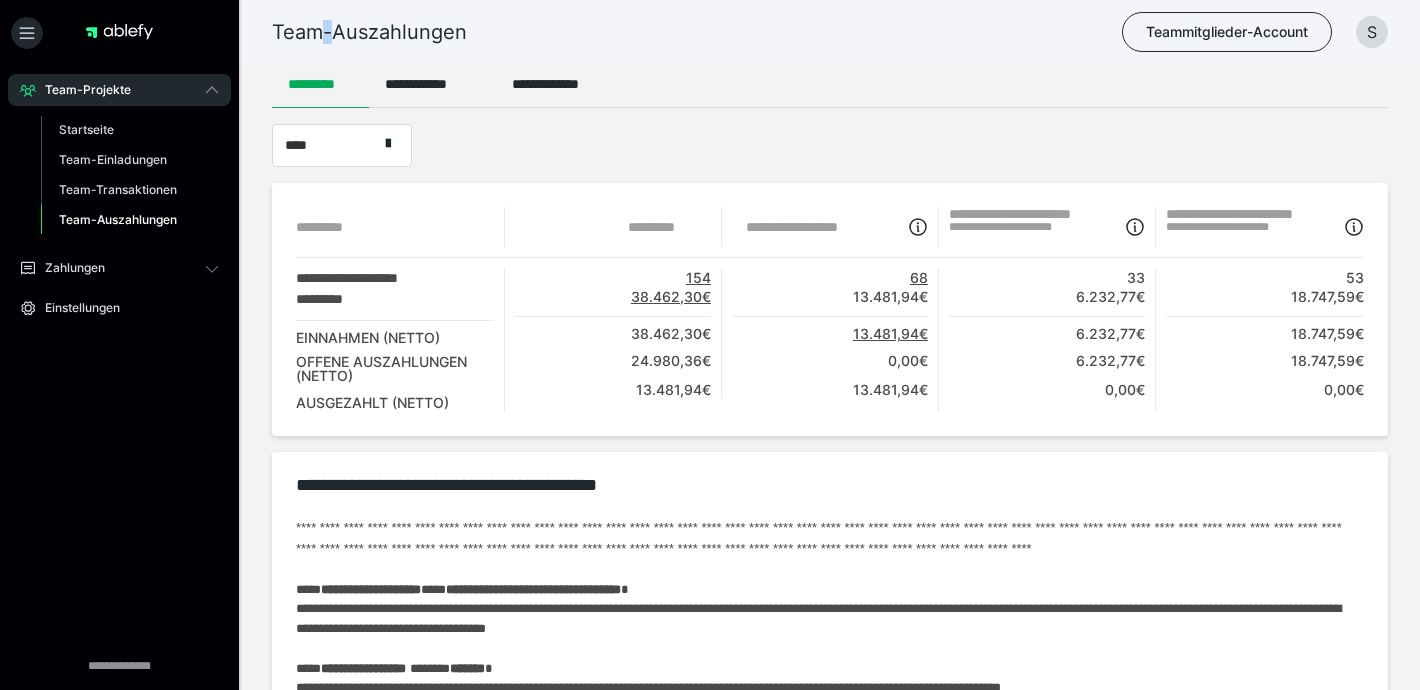 click on "Team-Auszahlungen" at bounding box center [369, 32] 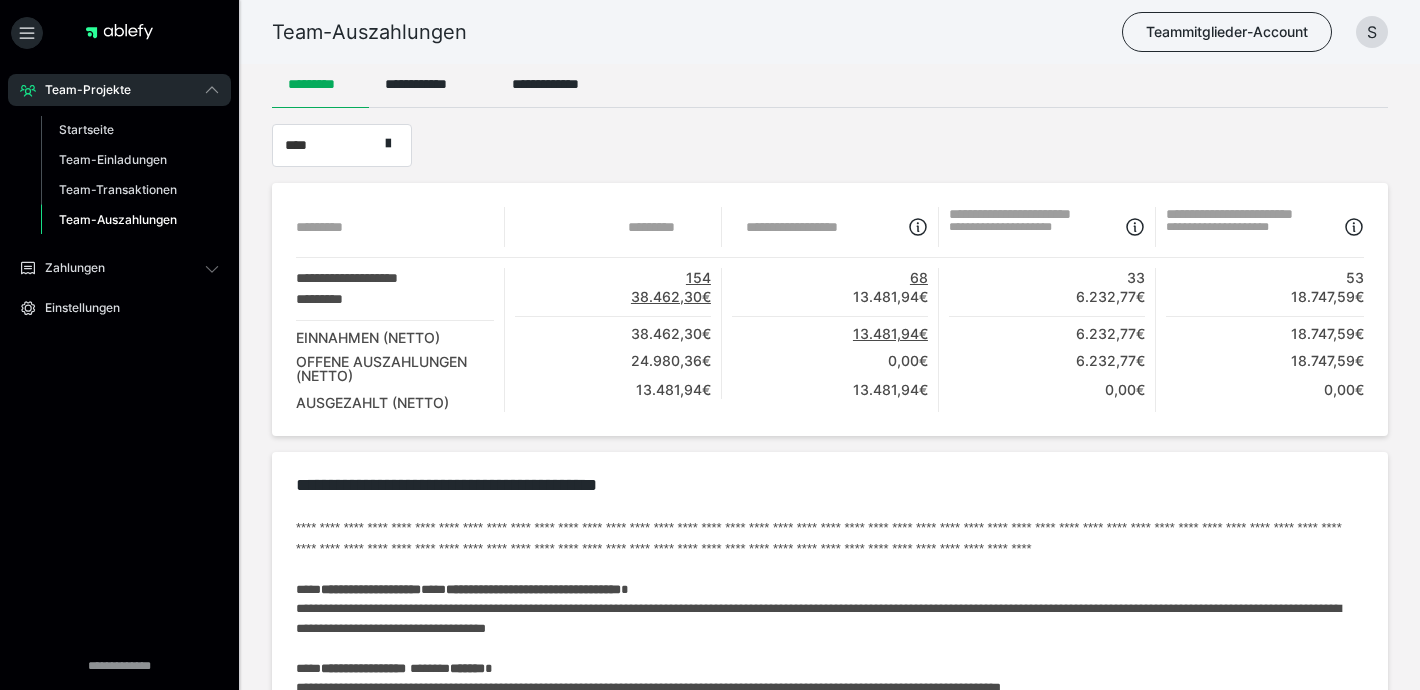 click on "Team-Auszahlungen" at bounding box center (369, 32) 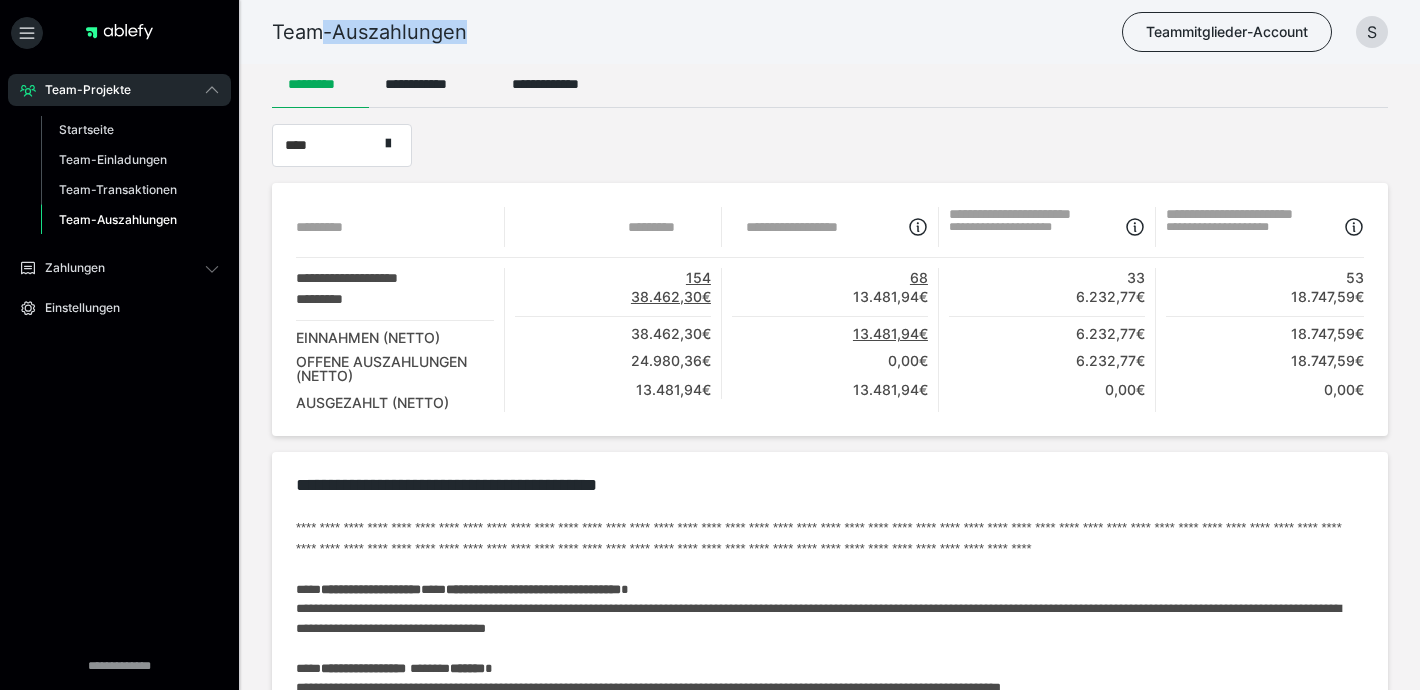 drag 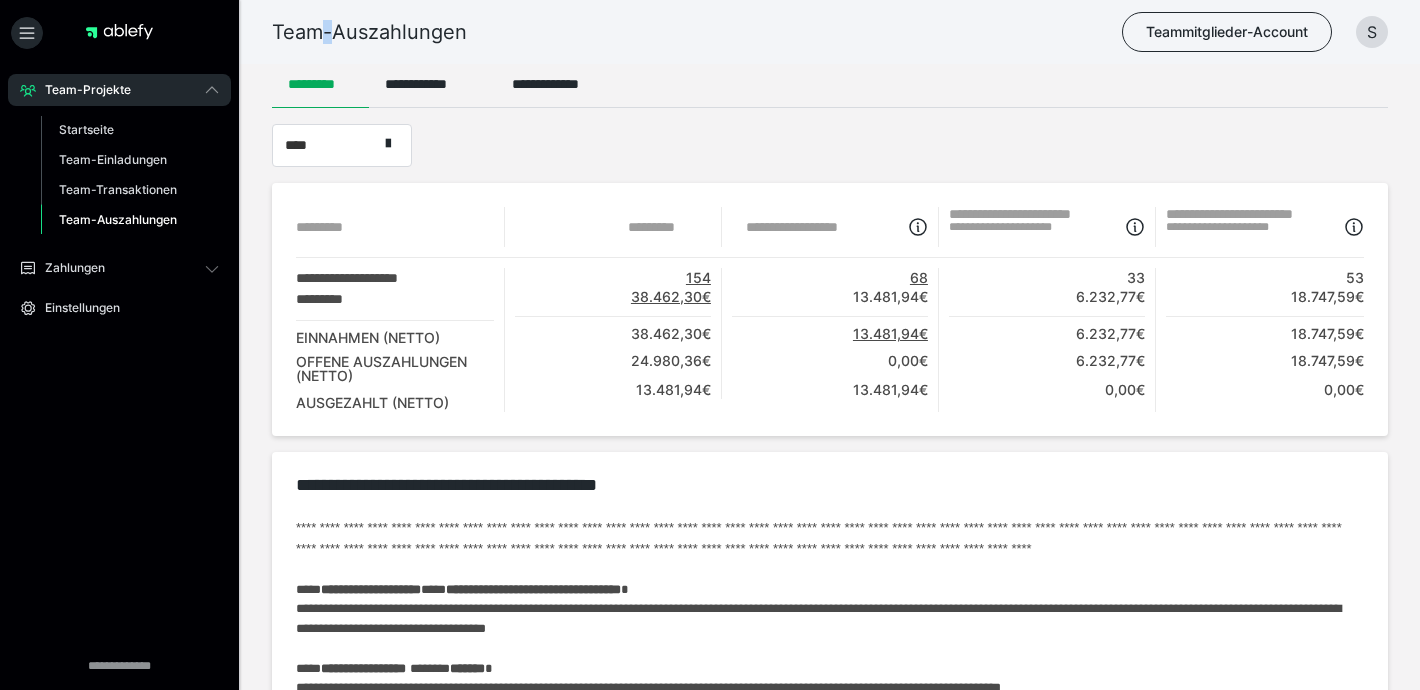 click on "Team-Auszahlungen" at bounding box center (369, 32) 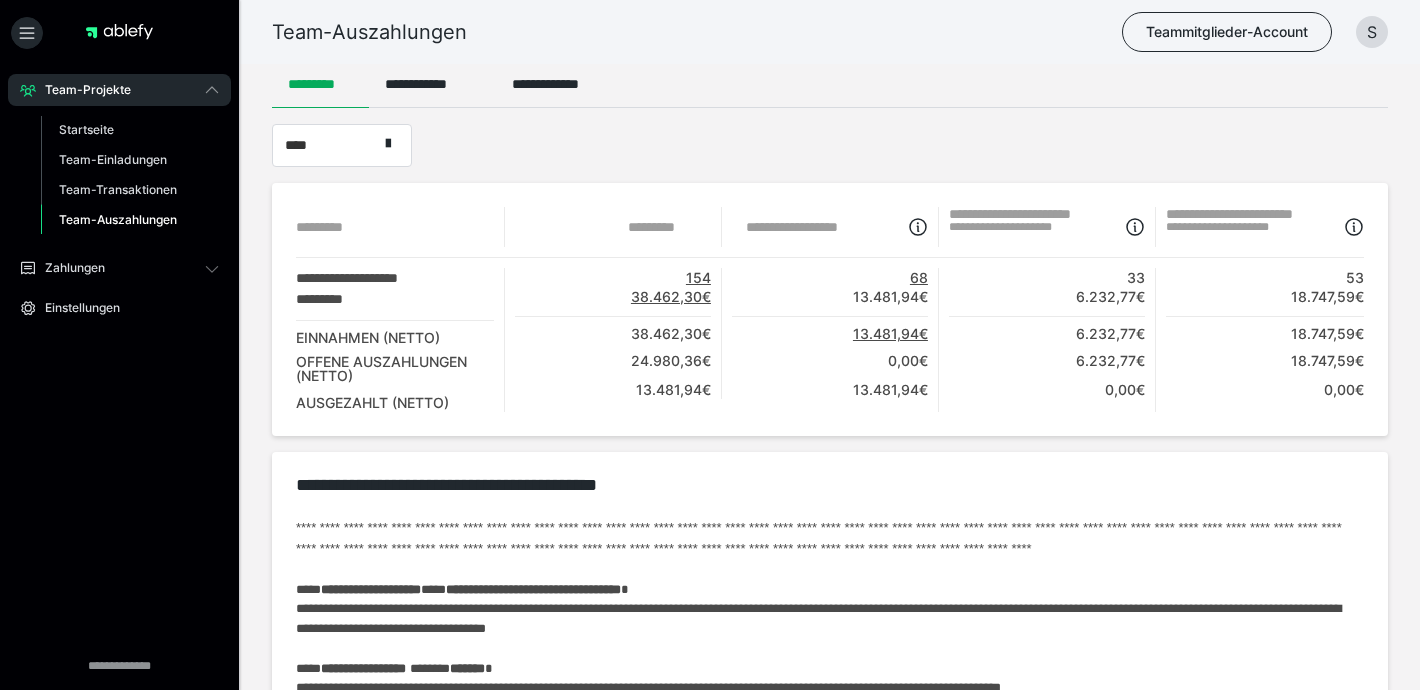 click on "Team-Auszahlungen" at bounding box center [369, 32] 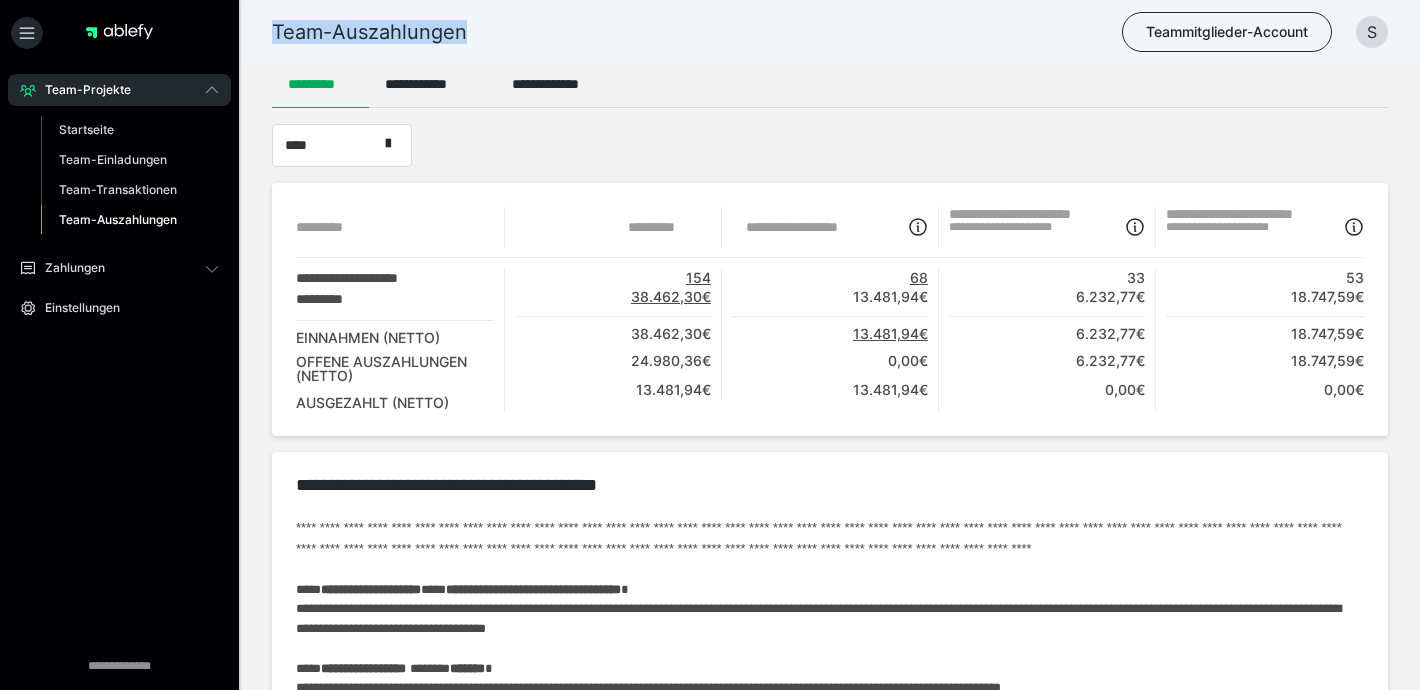 click on "Team-Auszahlungen" at bounding box center (369, 32) 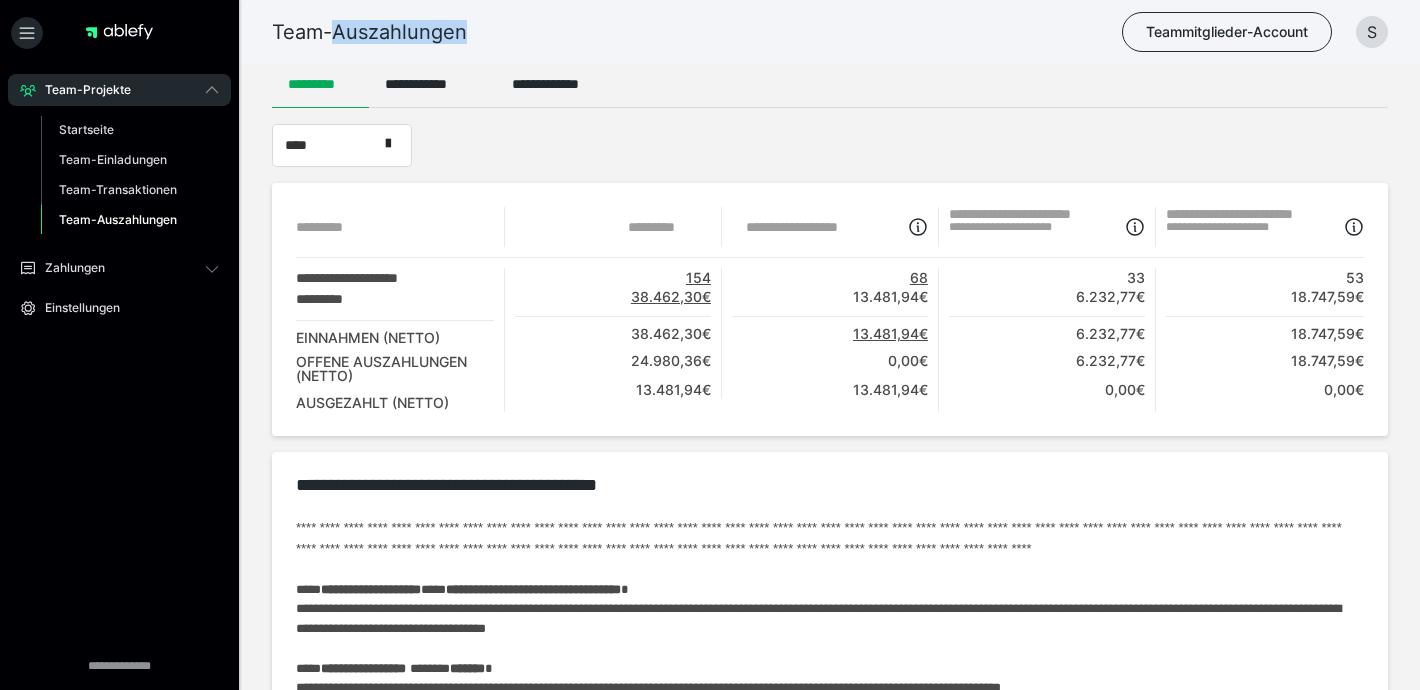click on "Team-Auszahlungen" at bounding box center [369, 32] 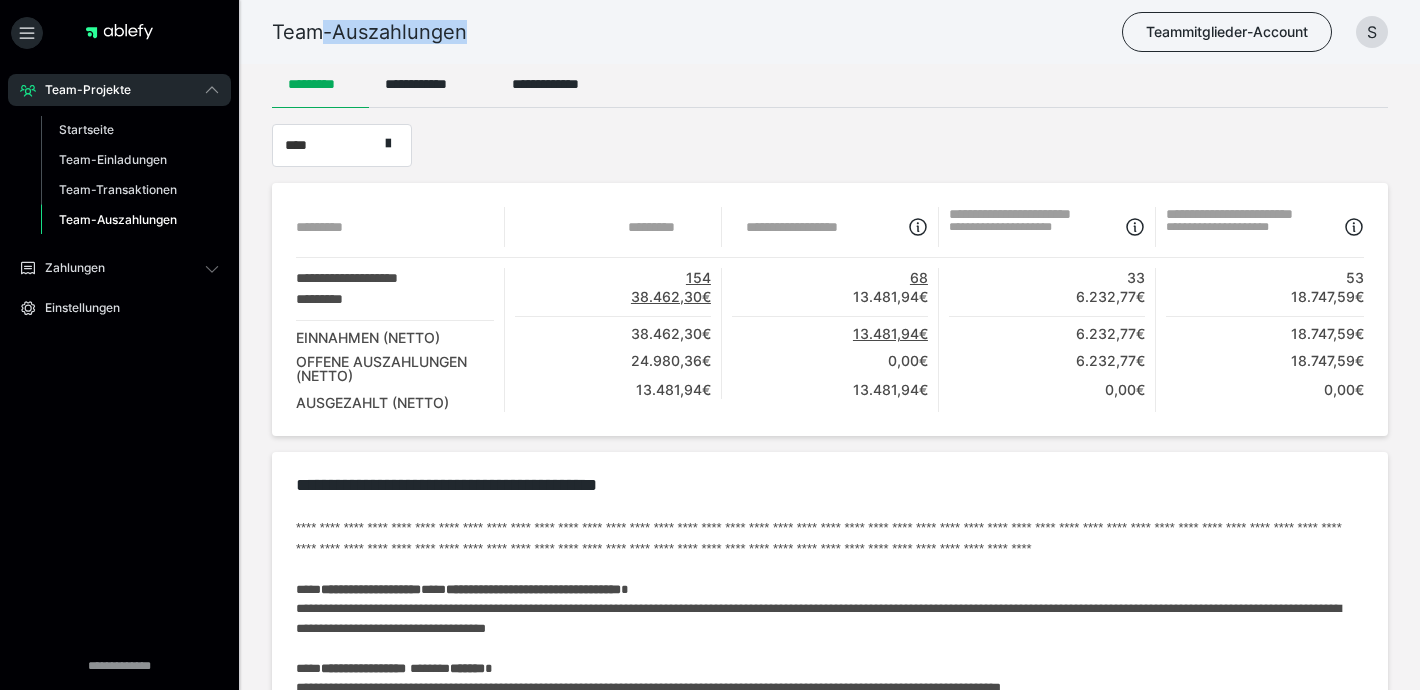 click on "Team-Auszahlungen" at bounding box center [369, 32] 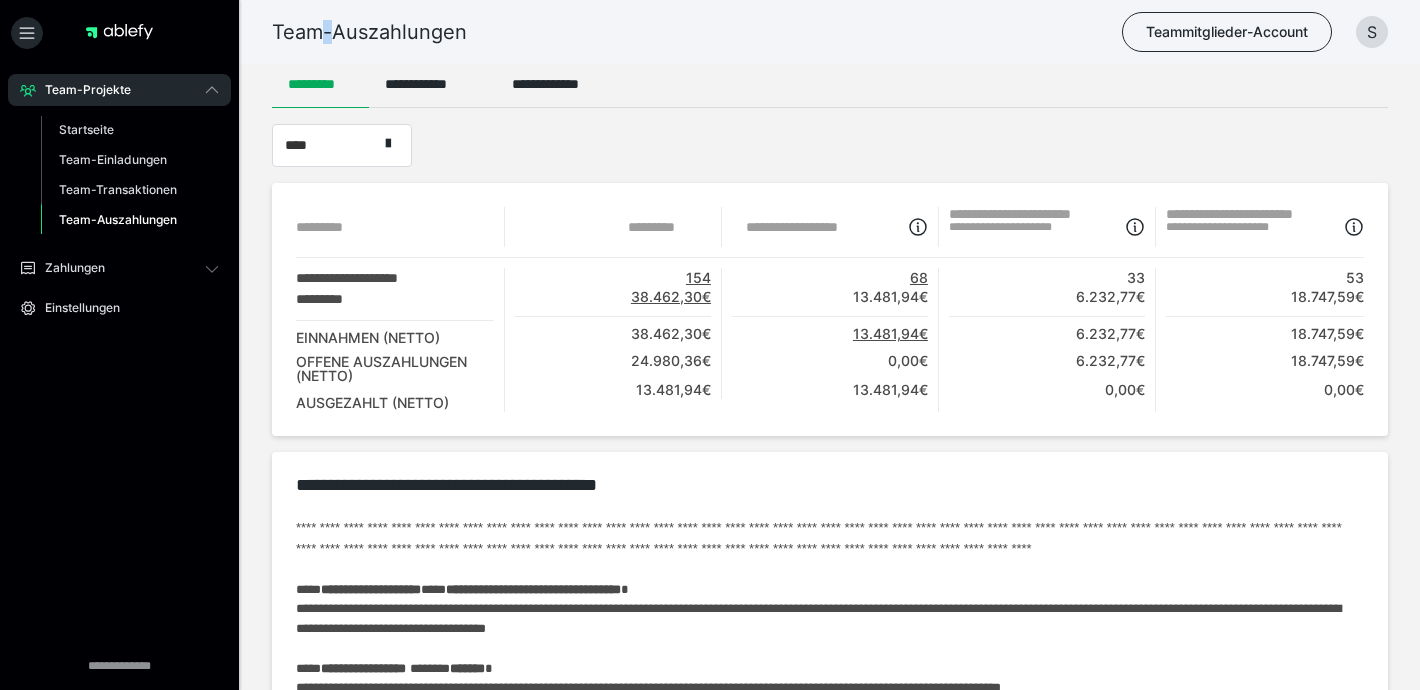 click on "Team-Auszahlungen" at bounding box center (369, 32) 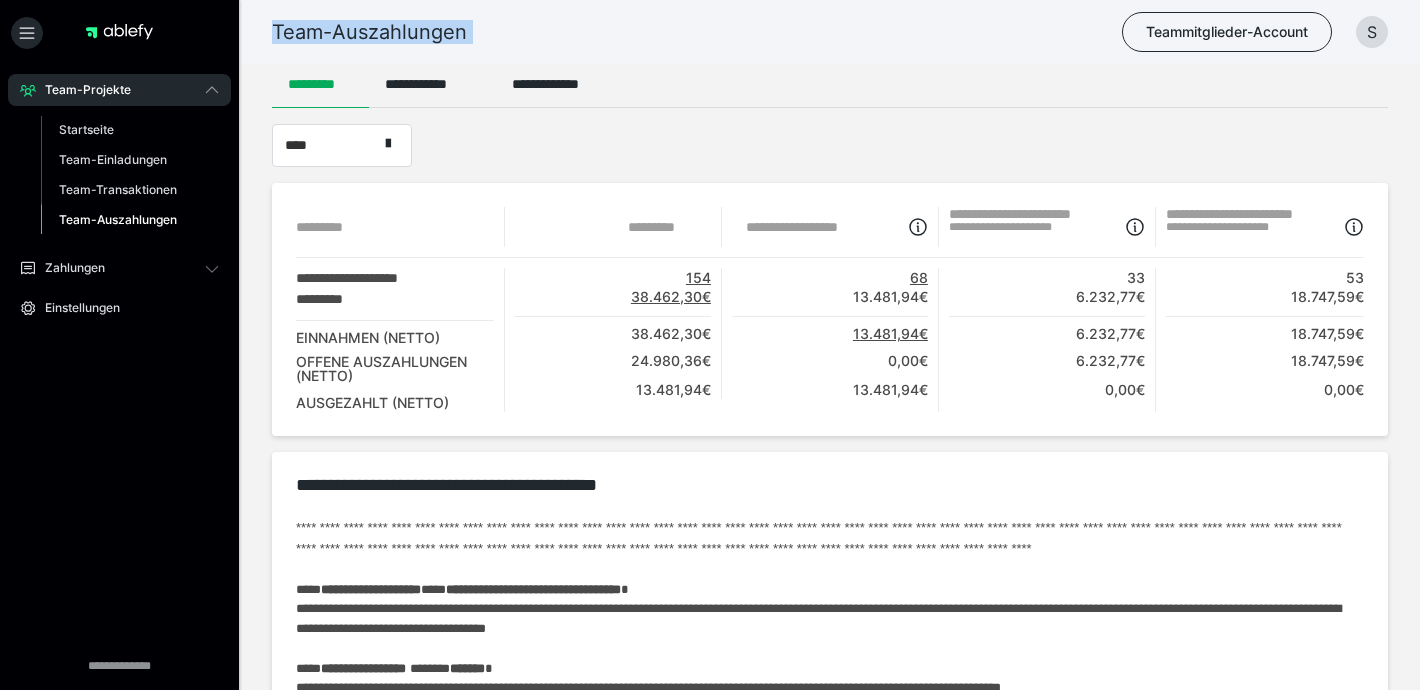 click on "Team-Auszahlungen" at bounding box center (369, 32) 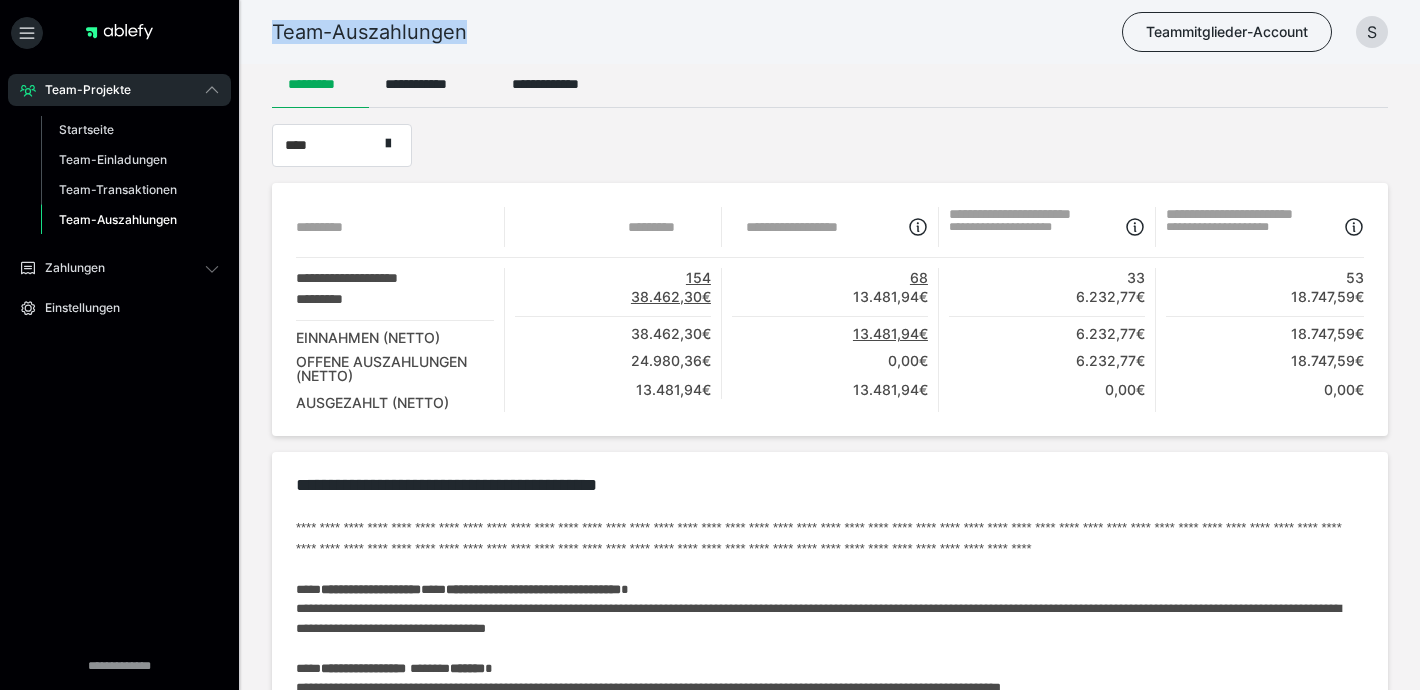 click on "Team-Auszahlungen" at bounding box center [369, 32] 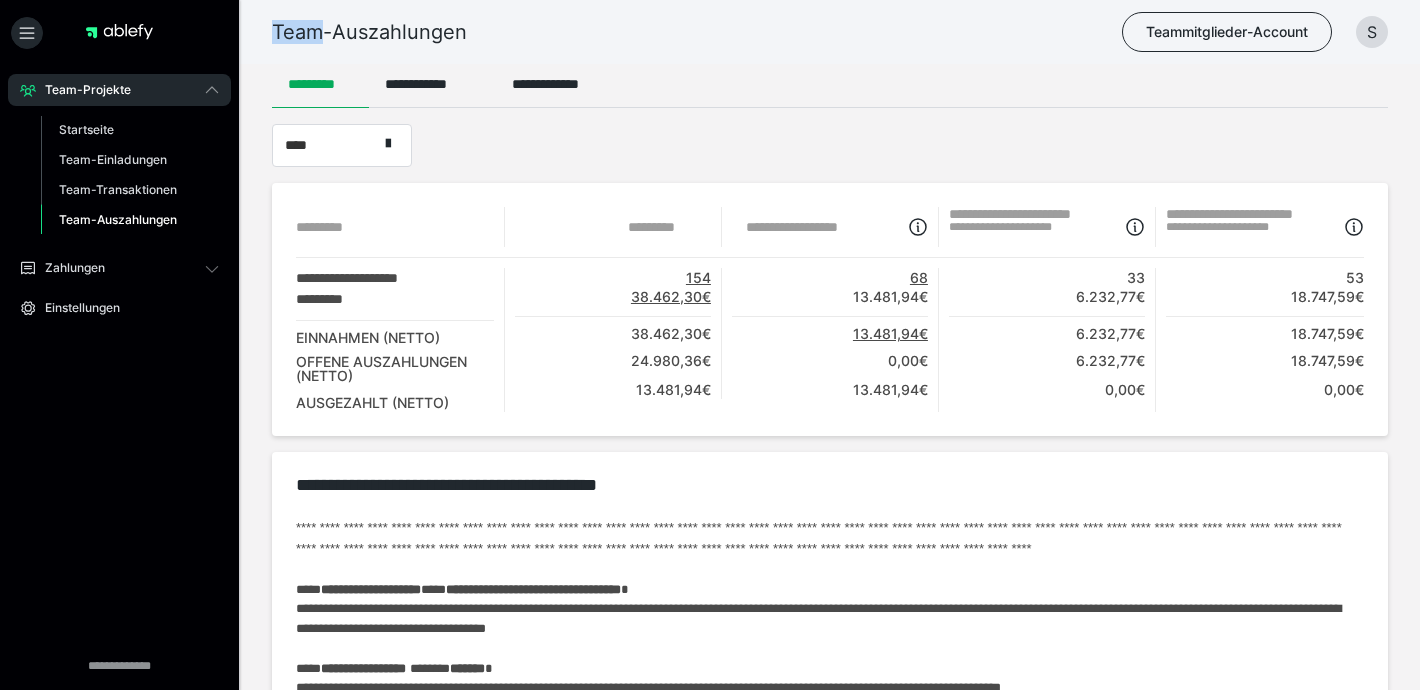 click on "Team-Auszahlungen" at bounding box center [369, 32] 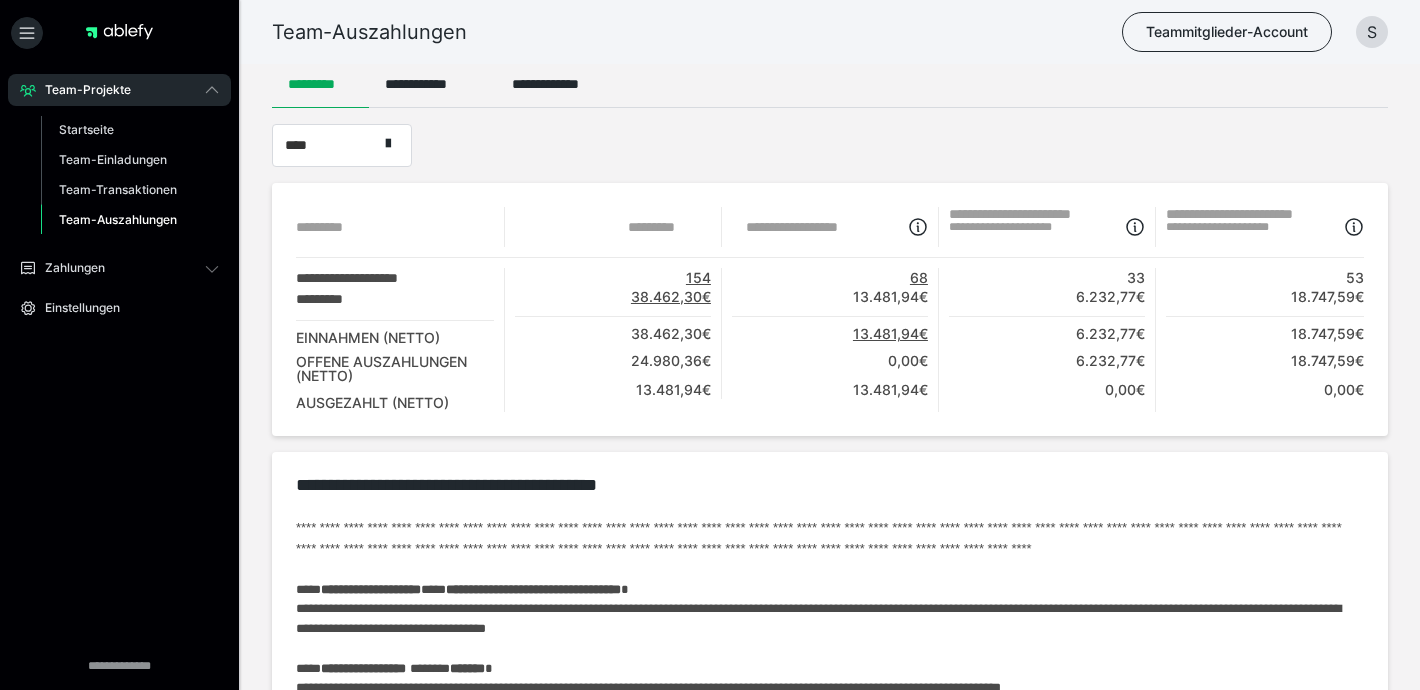 click on "Team-Auszahlungen" at bounding box center (369, 32) 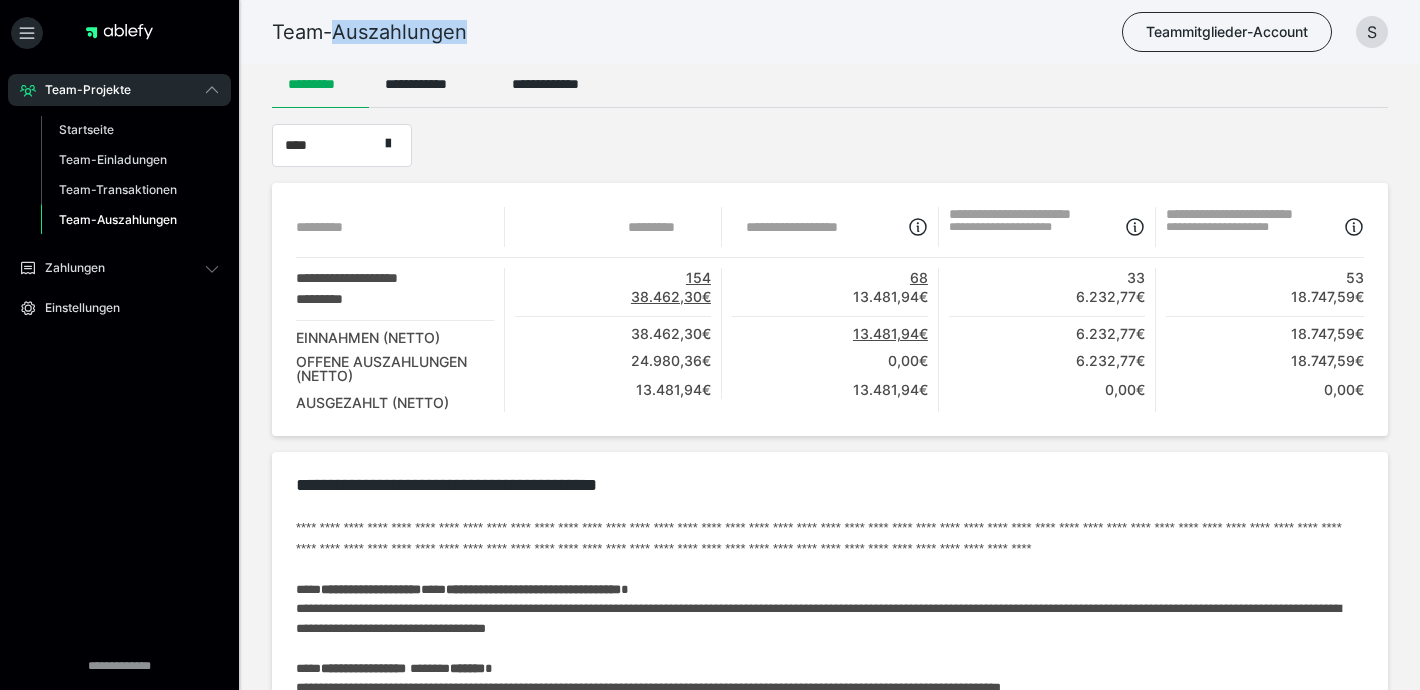 click on "Team-Auszahlungen" at bounding box center [369, 32] 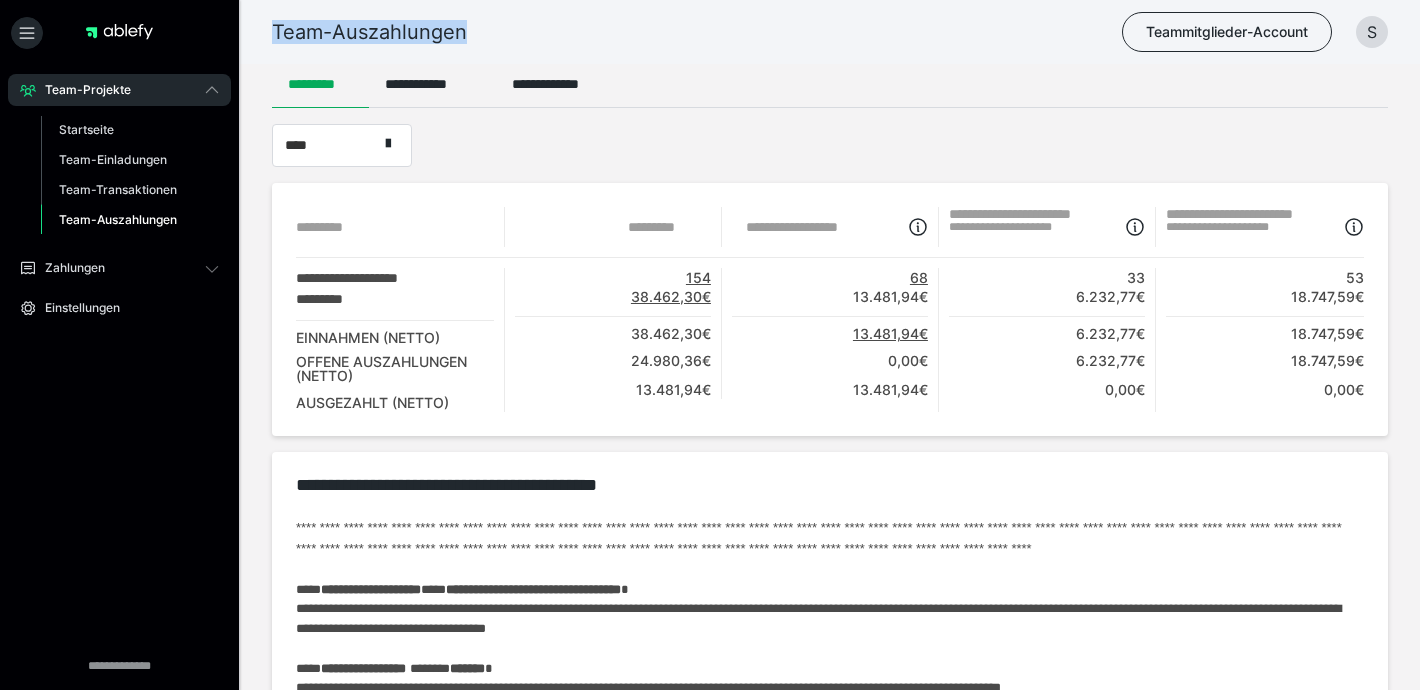 click on "Team-Auszahlungen" at bounding box center (369, 32) 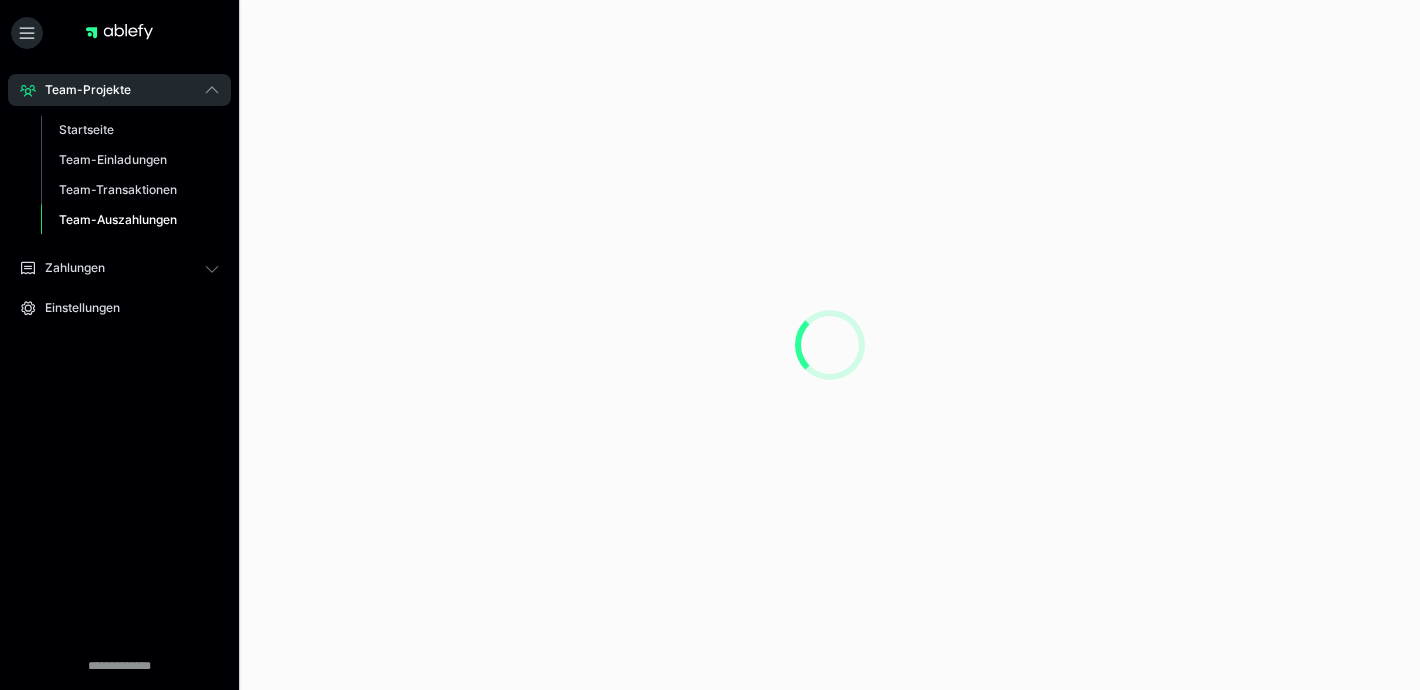 scroll, scrollTop: 0, scrollLeft: 0, axis: both 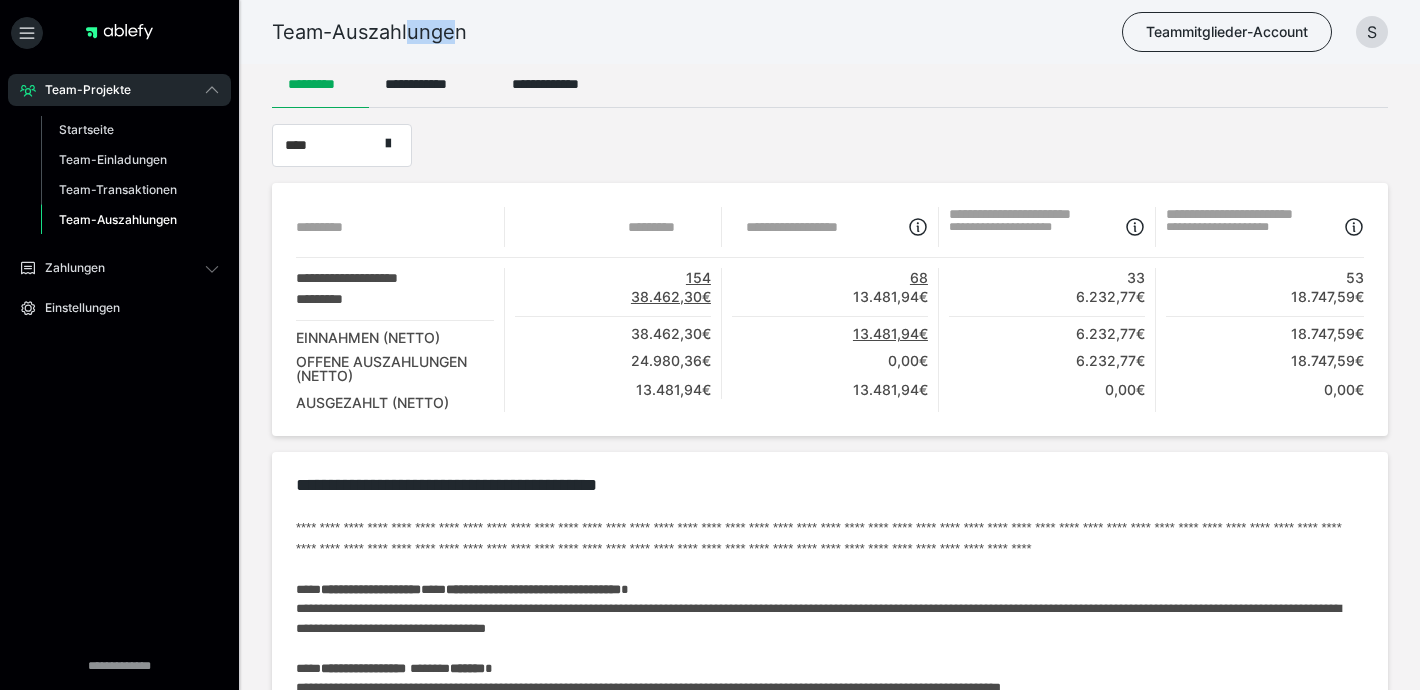 drag, startPoint x: 451, startPoint y: 31, endPoint x: 393, endPoint y: 30, distance: 58.00862 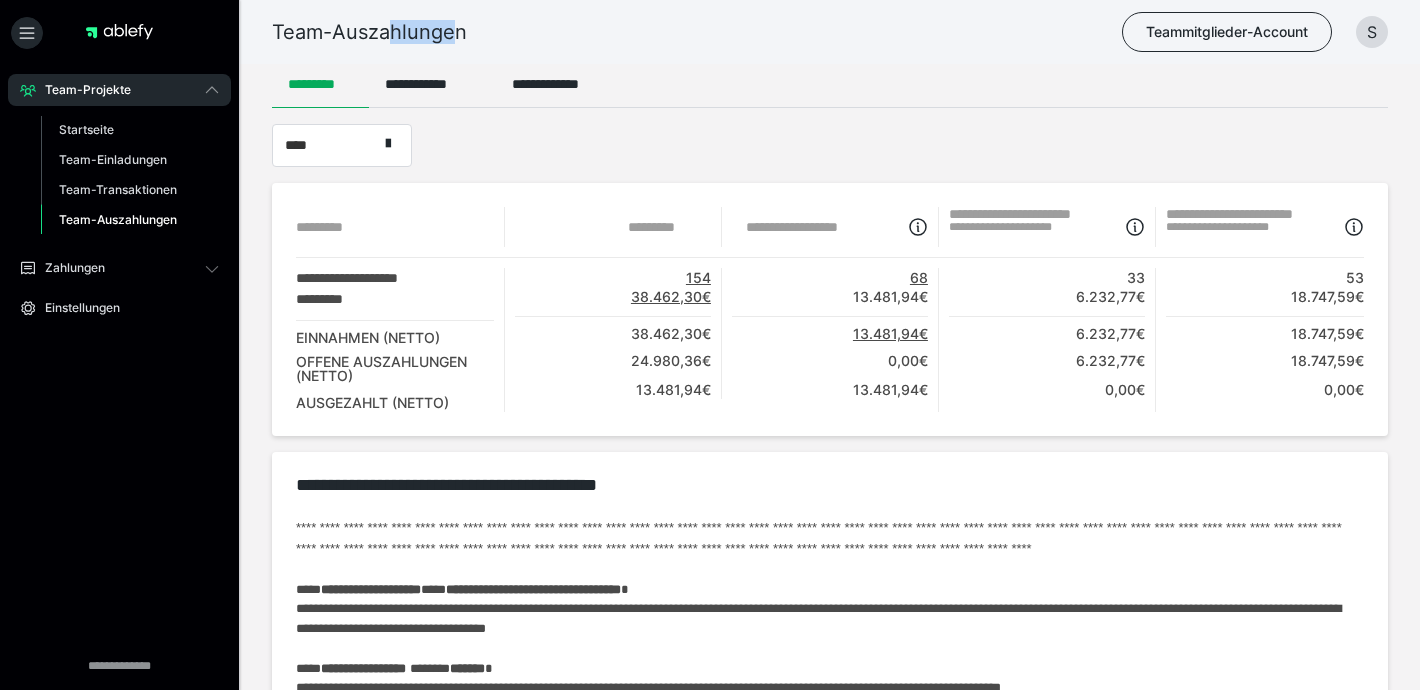click on "Team-Auszahlungen" at bounding box center [369, 32] 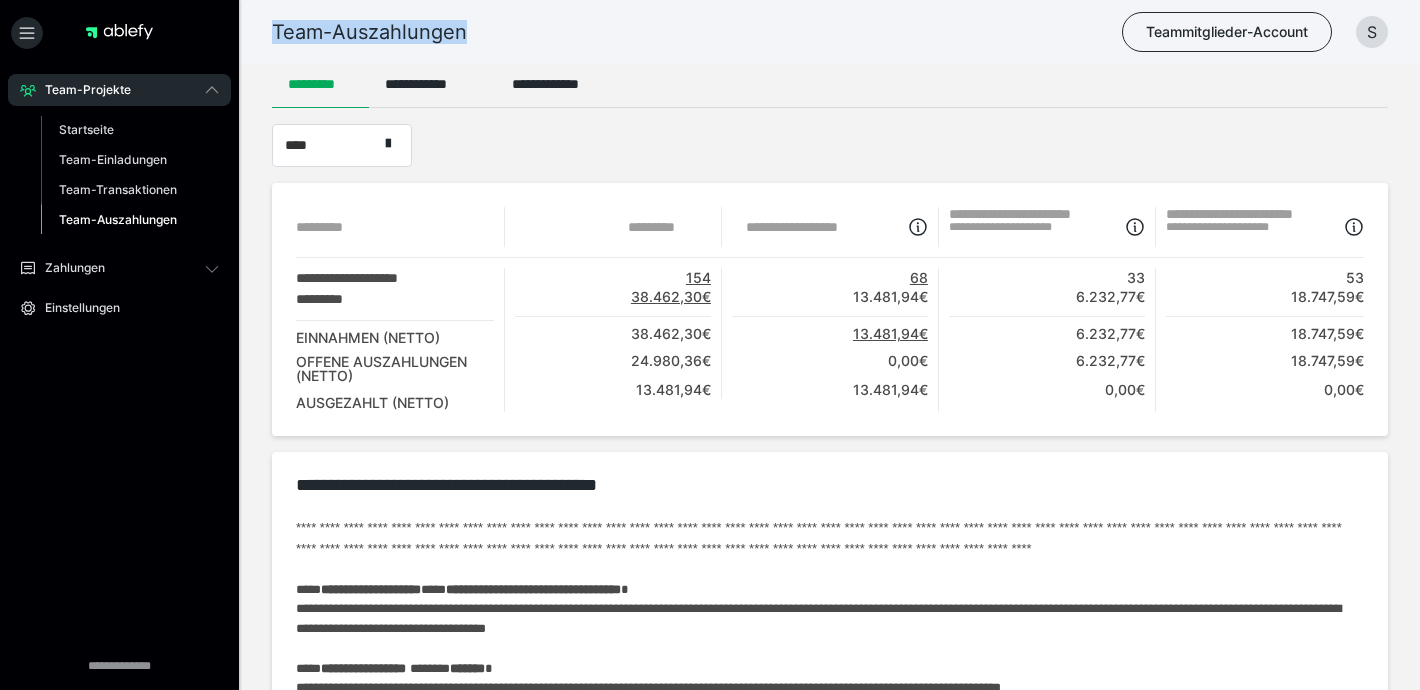 drag, startPoint x: 393, startPoint y: 30, endPoint x: 277, endPoint y: 30, distance: 116 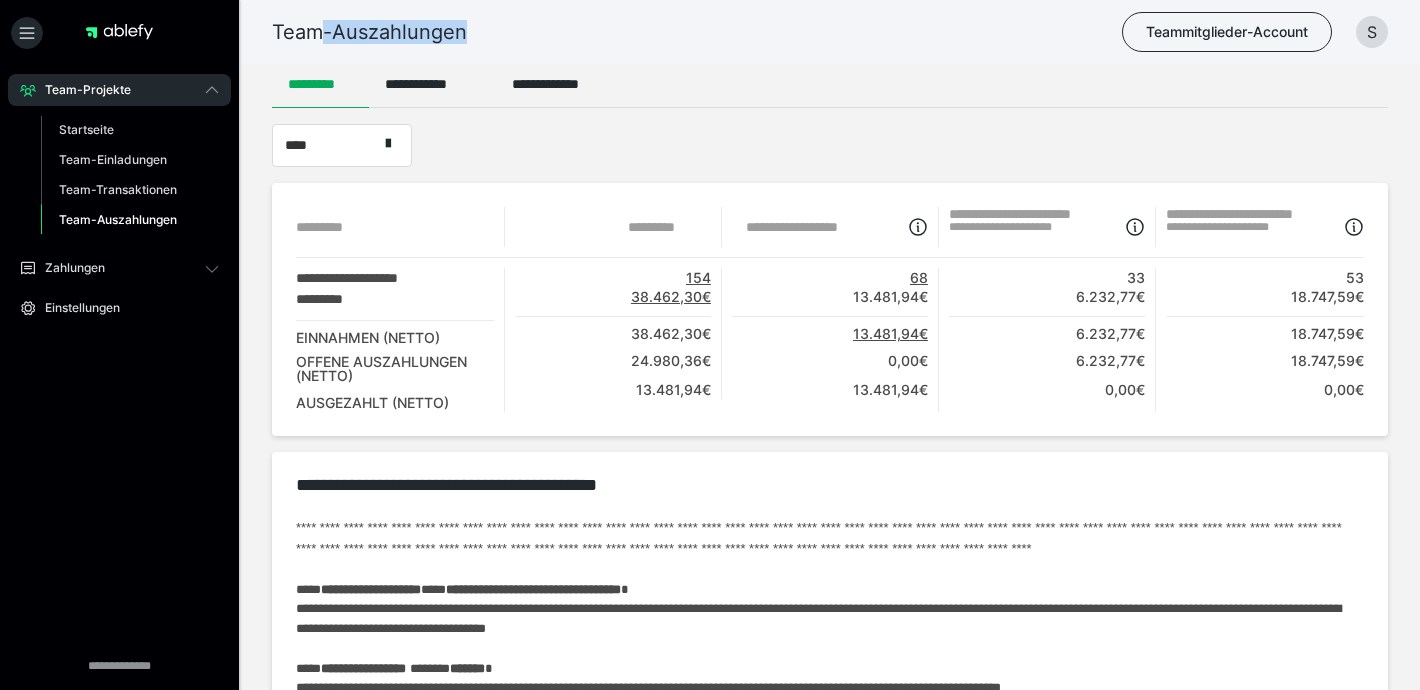 drag, startPoint x: 380, startPoint y: 30, endPoint x: 289, endPoint y: 30, distance: 91 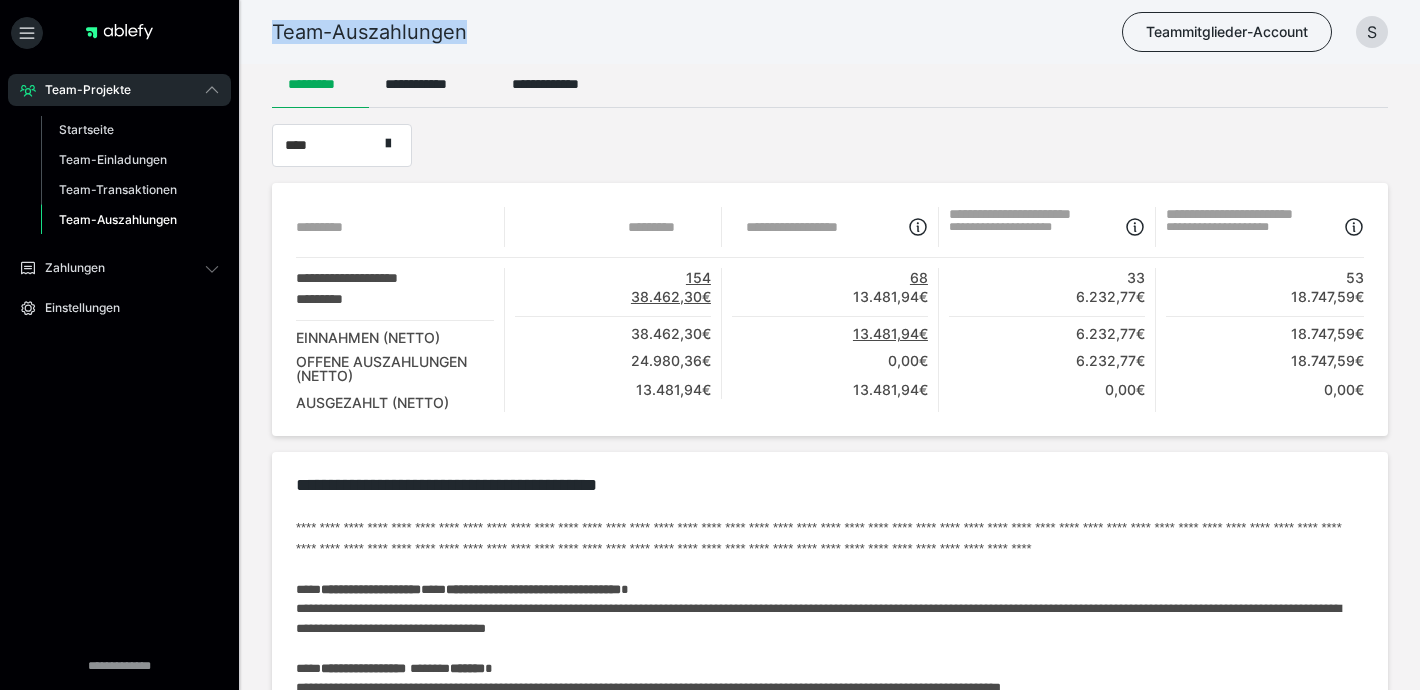 click on "Team-Auszahlungen" at bounding box center (369, 32) 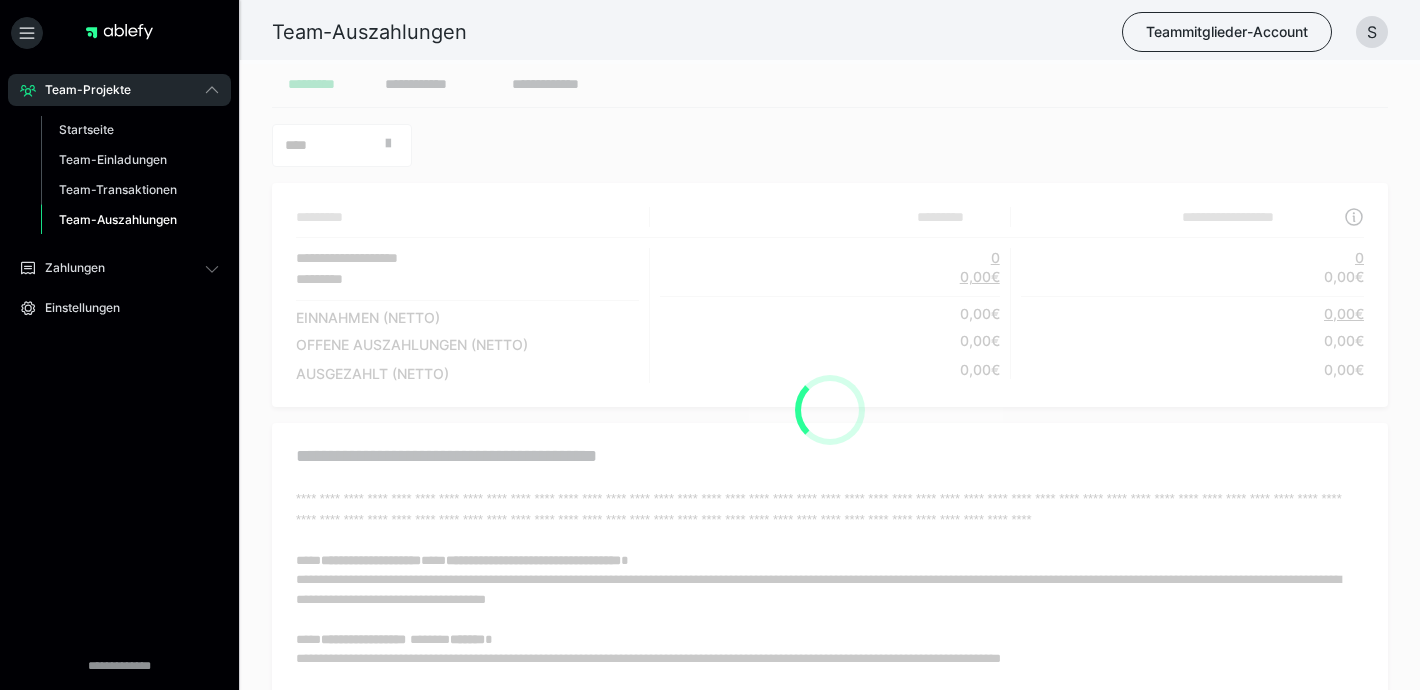 scroll, scrollTop: 0, scrollLeft: 0, axis: both 